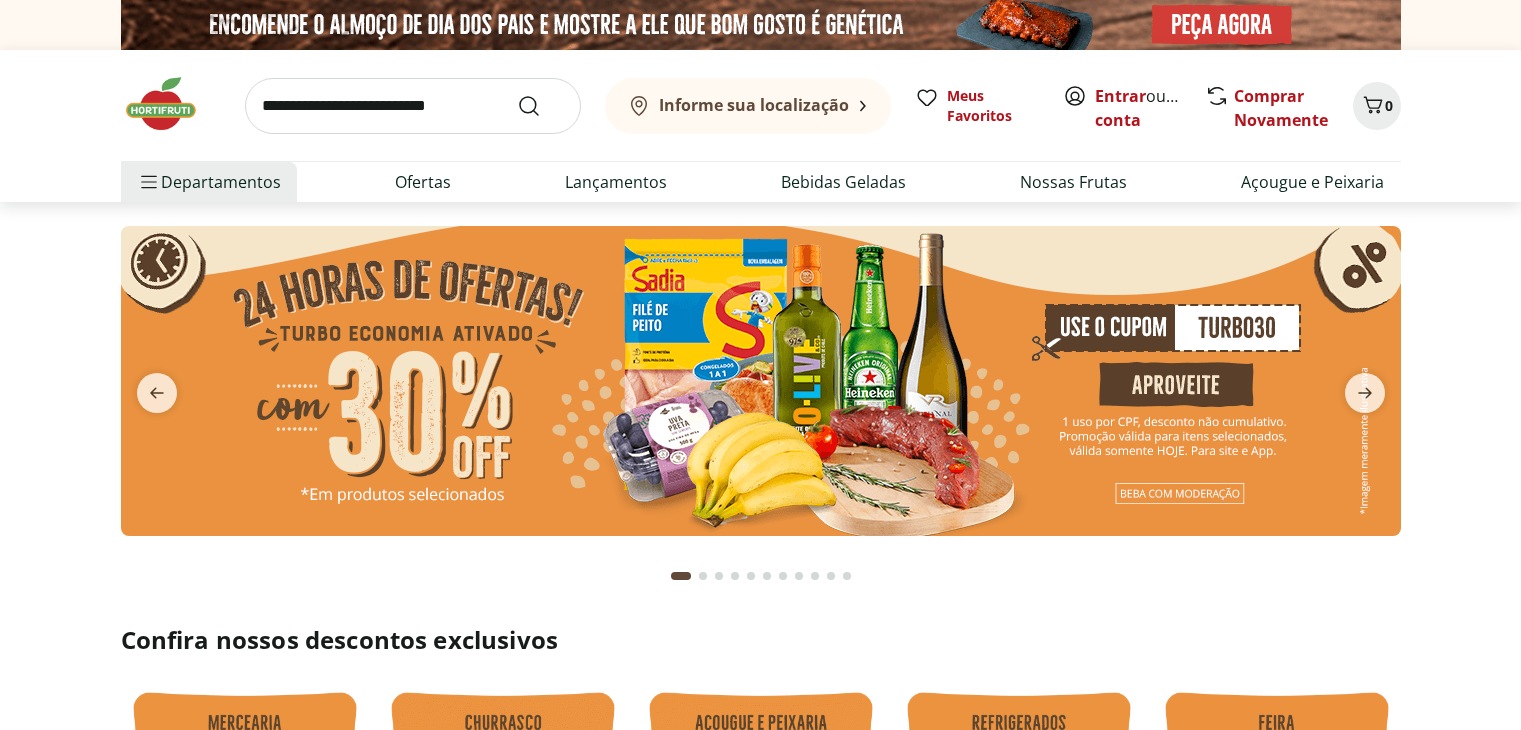 scroll, scrollTop: 0, scrollLeft: 0, axis: both 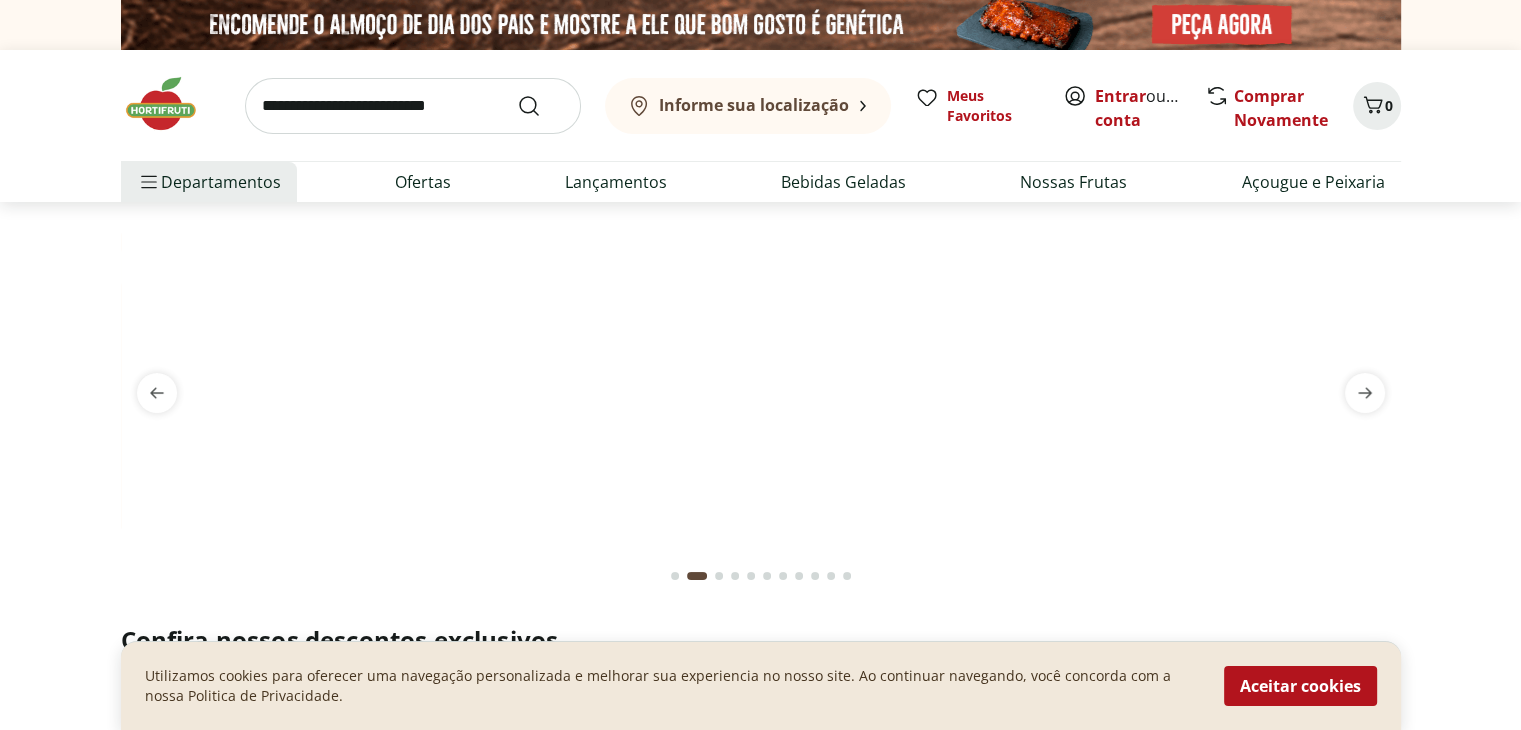 click at bounding box center (760, 226) 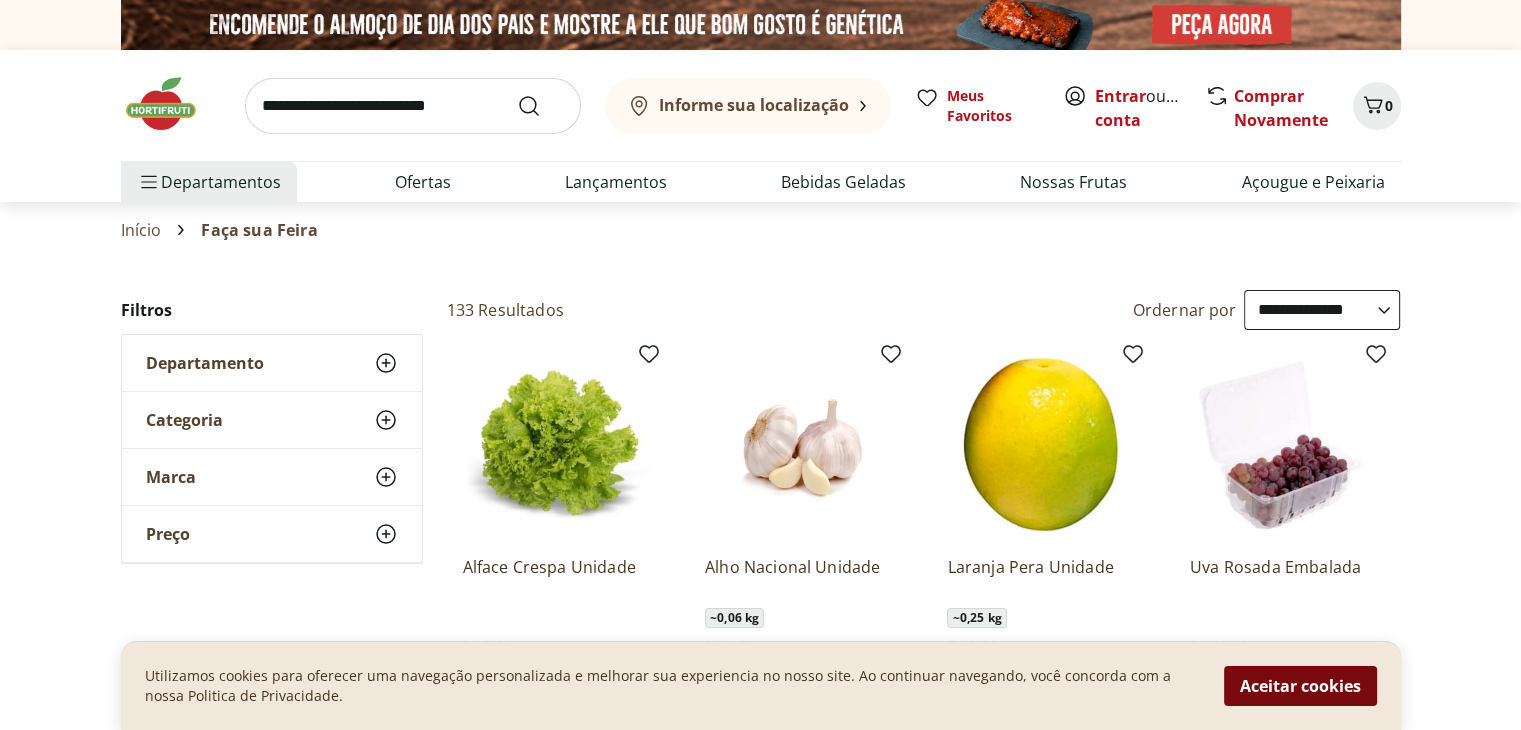 click on "Aceitar cookies" at bounding box center (1300, 686) 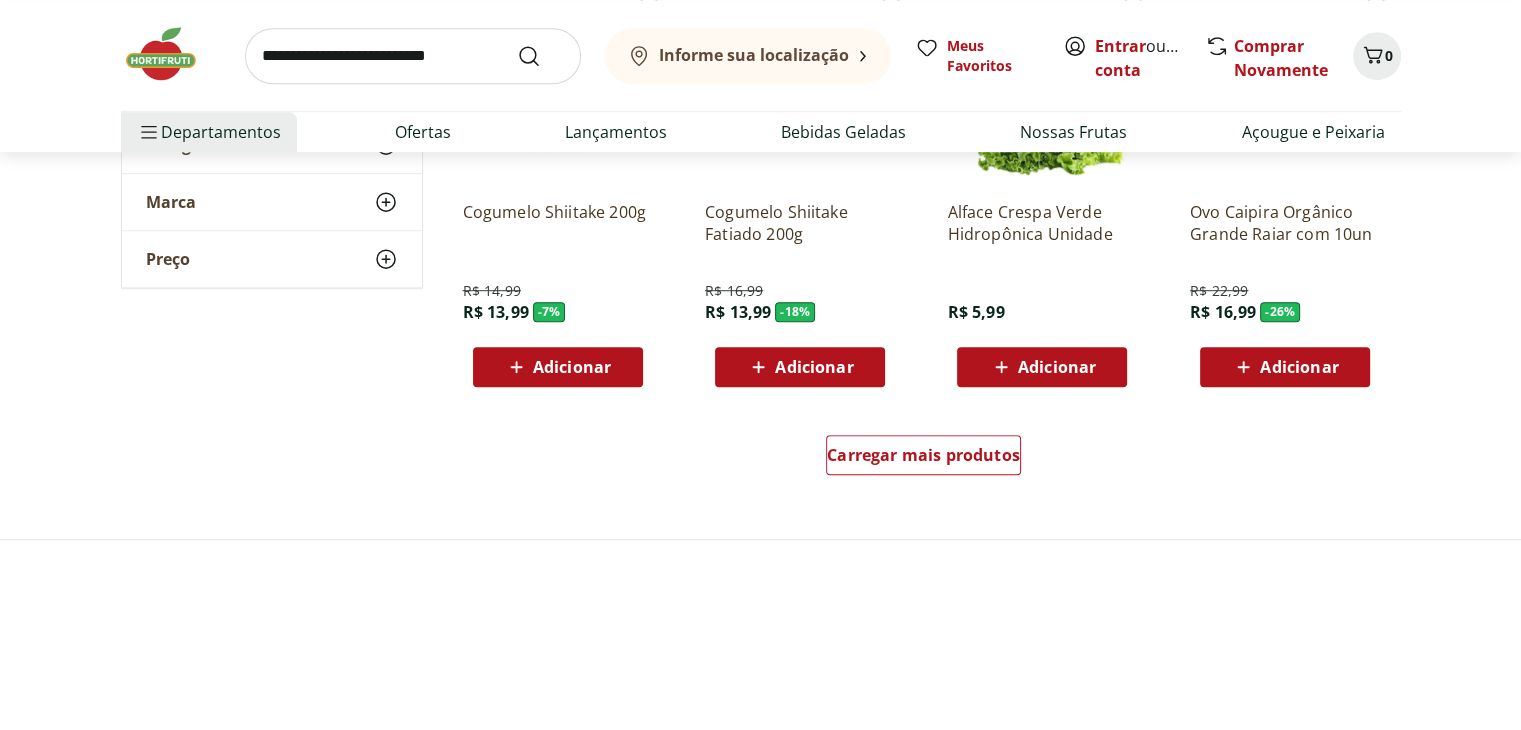 scroll, scrollTop: 1259, scrollLeft: 0, axis: vertical 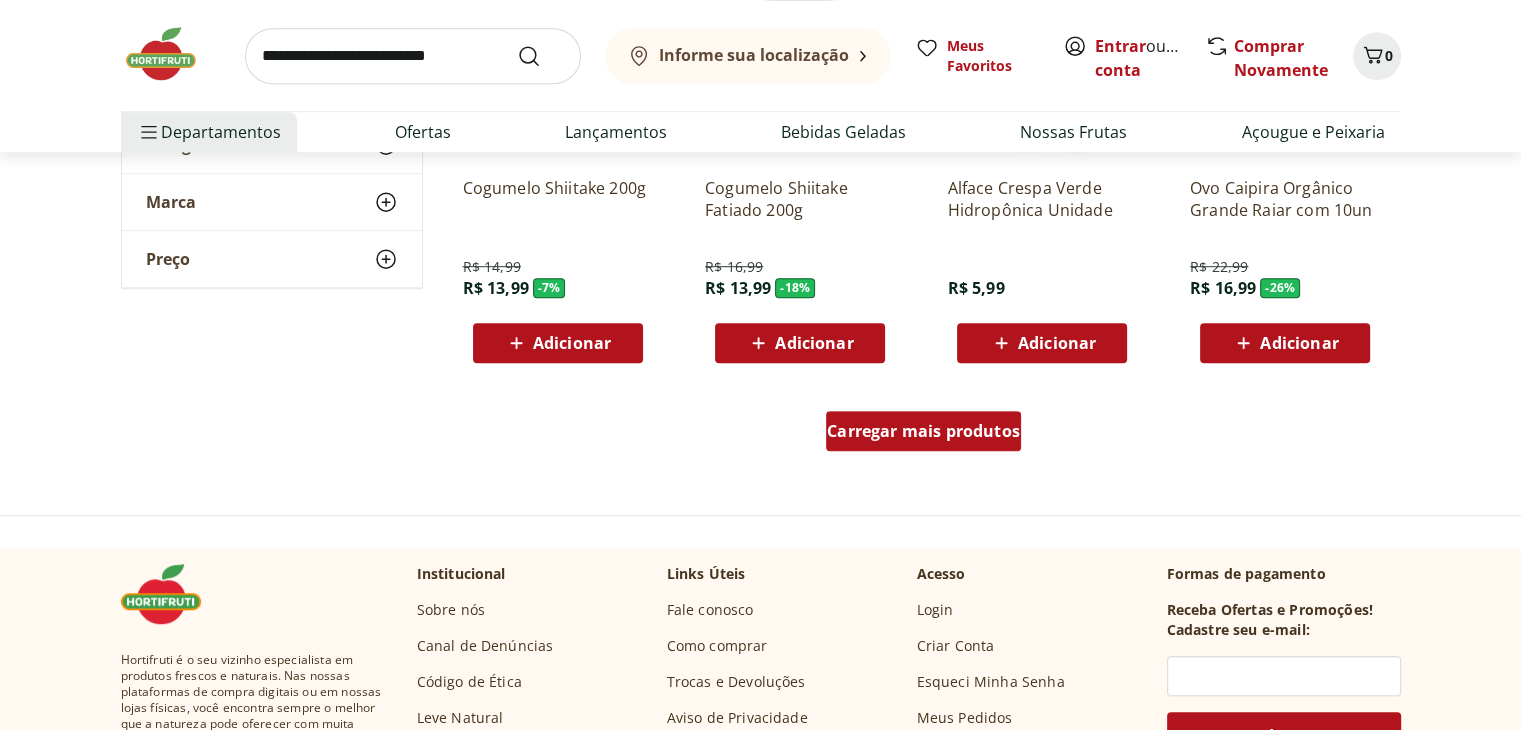 click on "Carregar mais produtos" at bounding box center (923, 431) 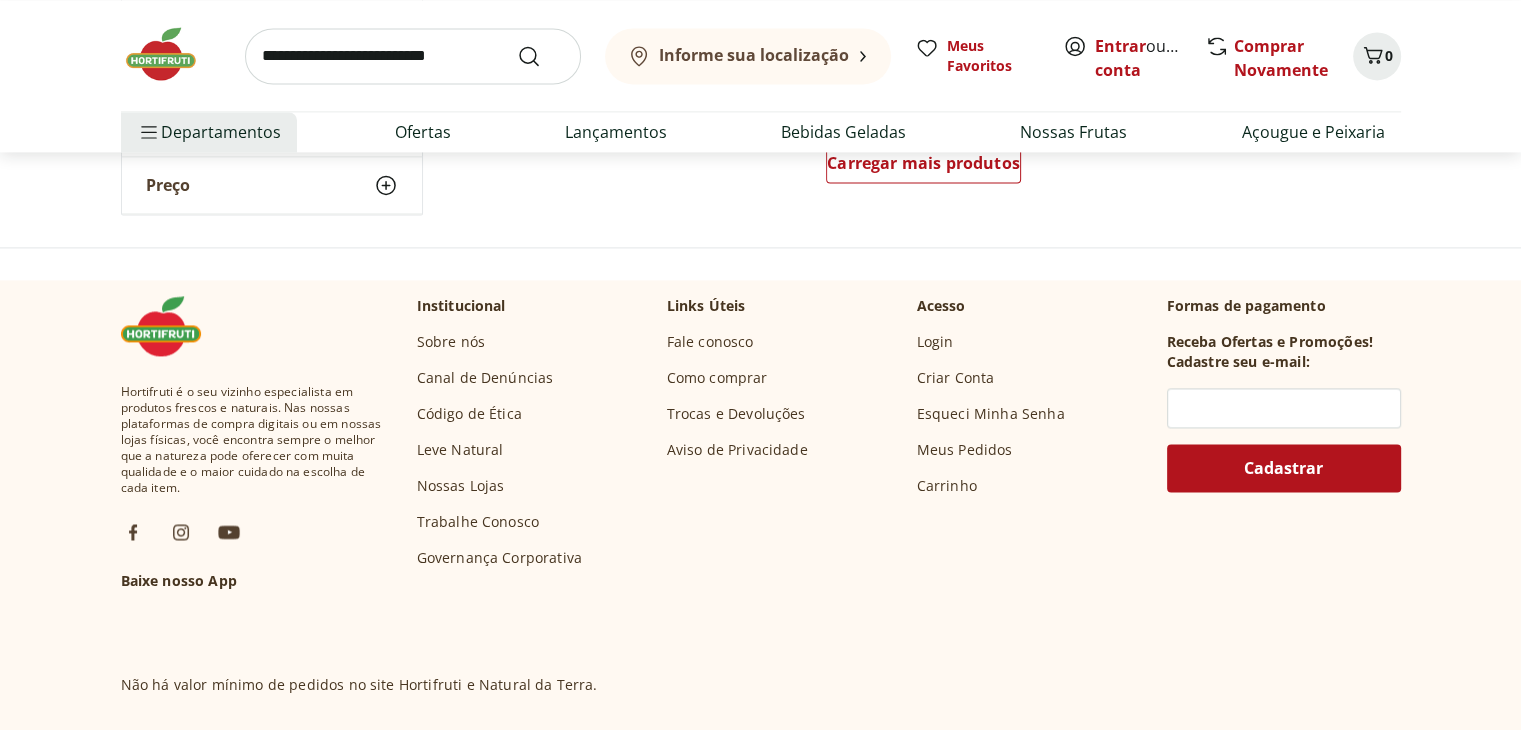 scroll, scrollTop: 2865, scrollLeft: 0, axis: vertical 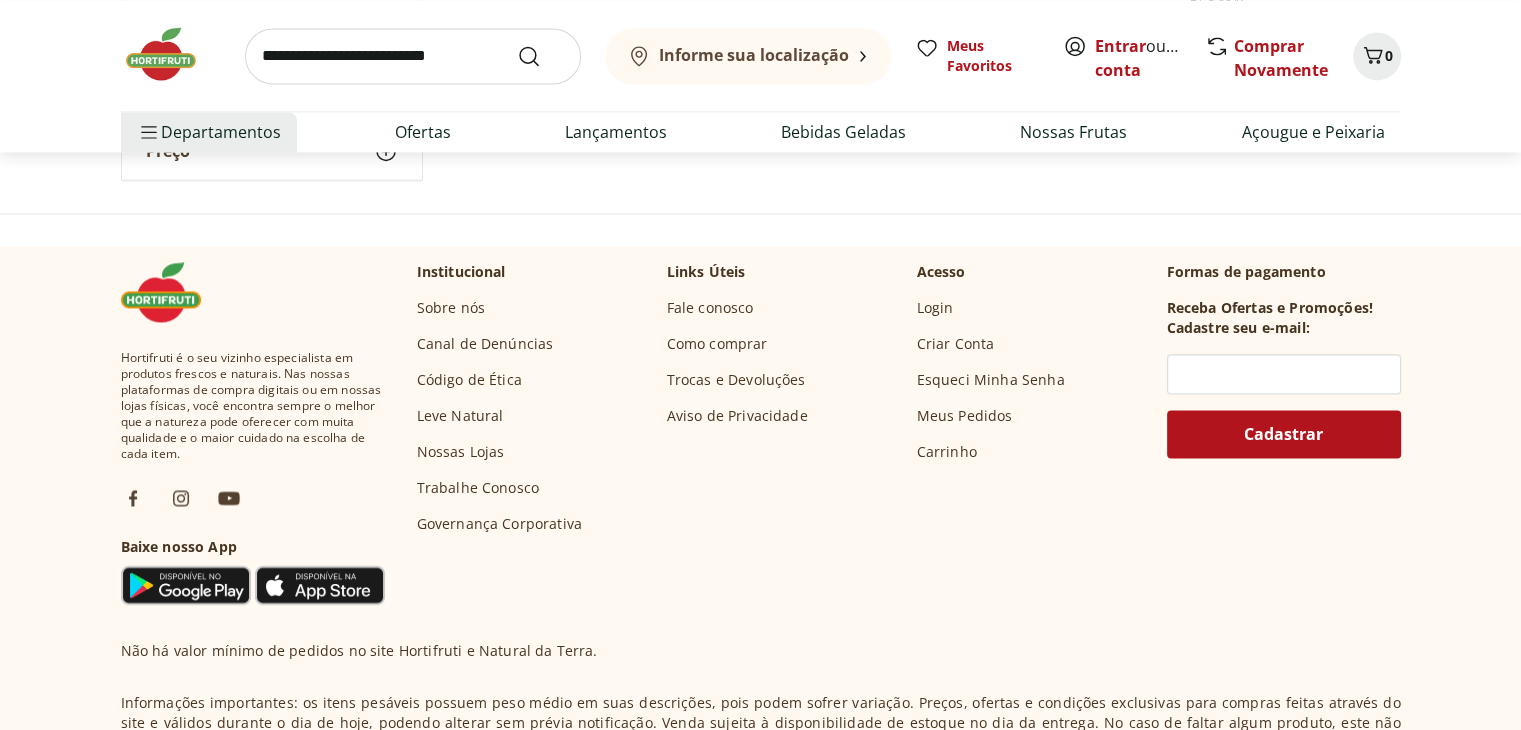 click on "Carregar mais produtos" at bounding box center (923, 129) 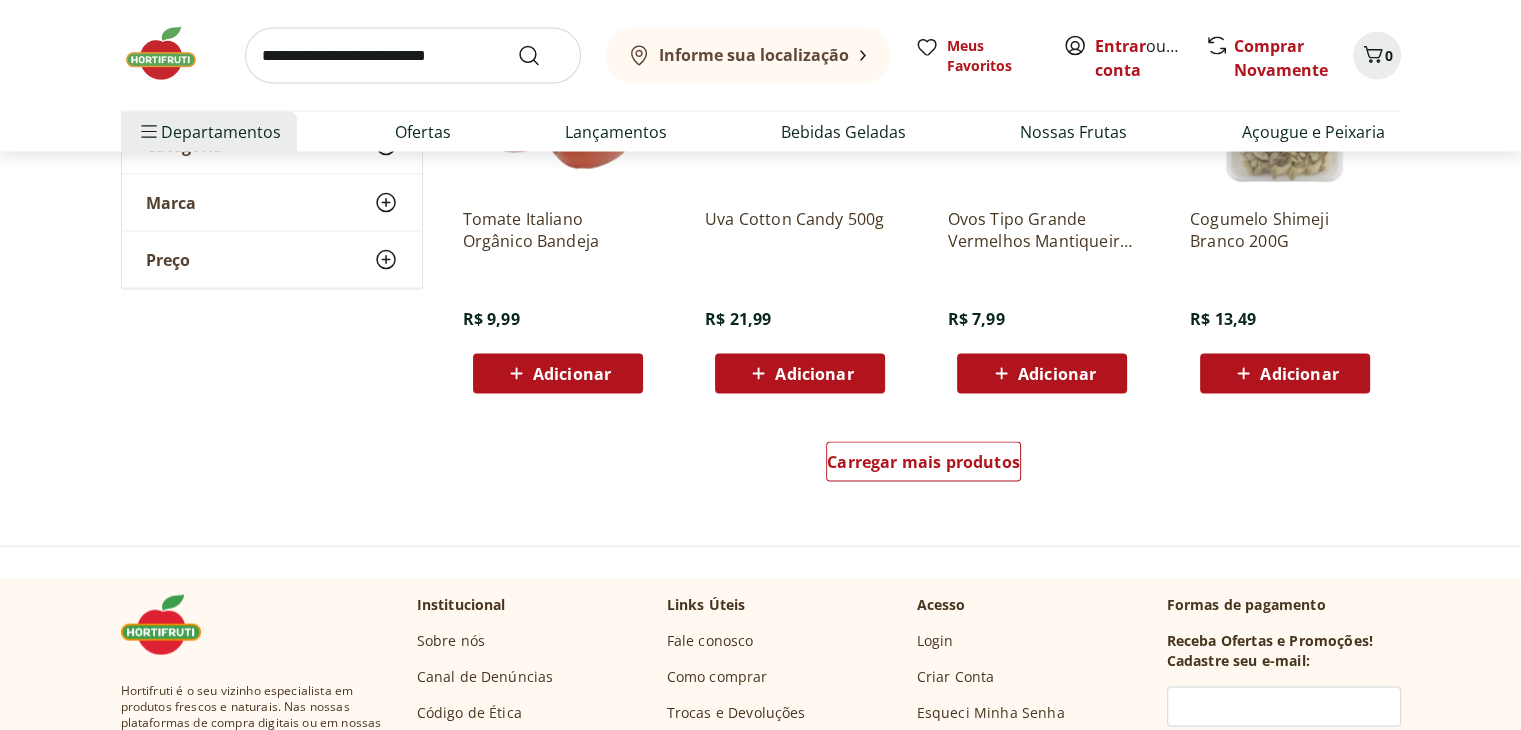 scroll, scrollTop: 3896, scrollLeft: 0, axis: vertical 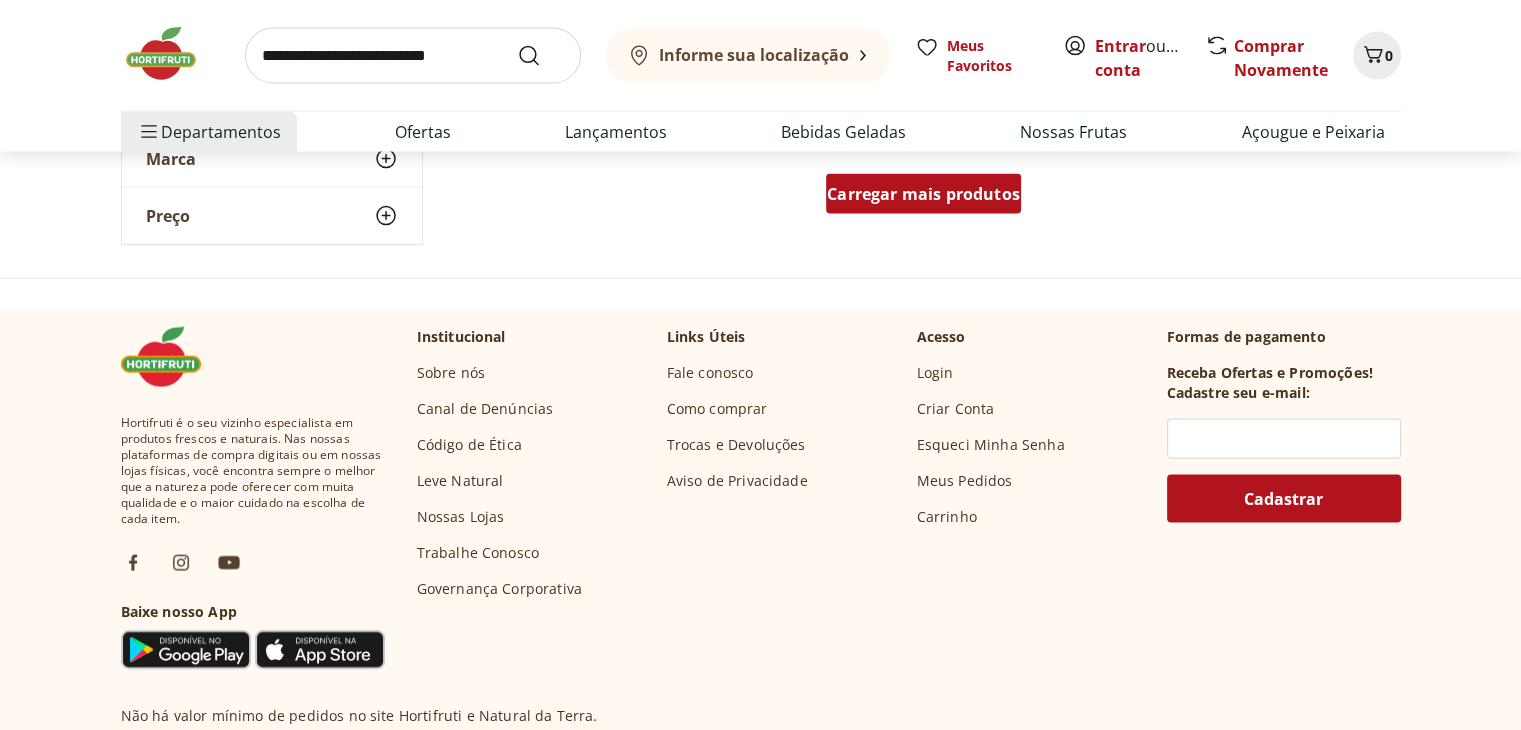 click on "Carregar mais produtos" at bounding box center (923, 194) 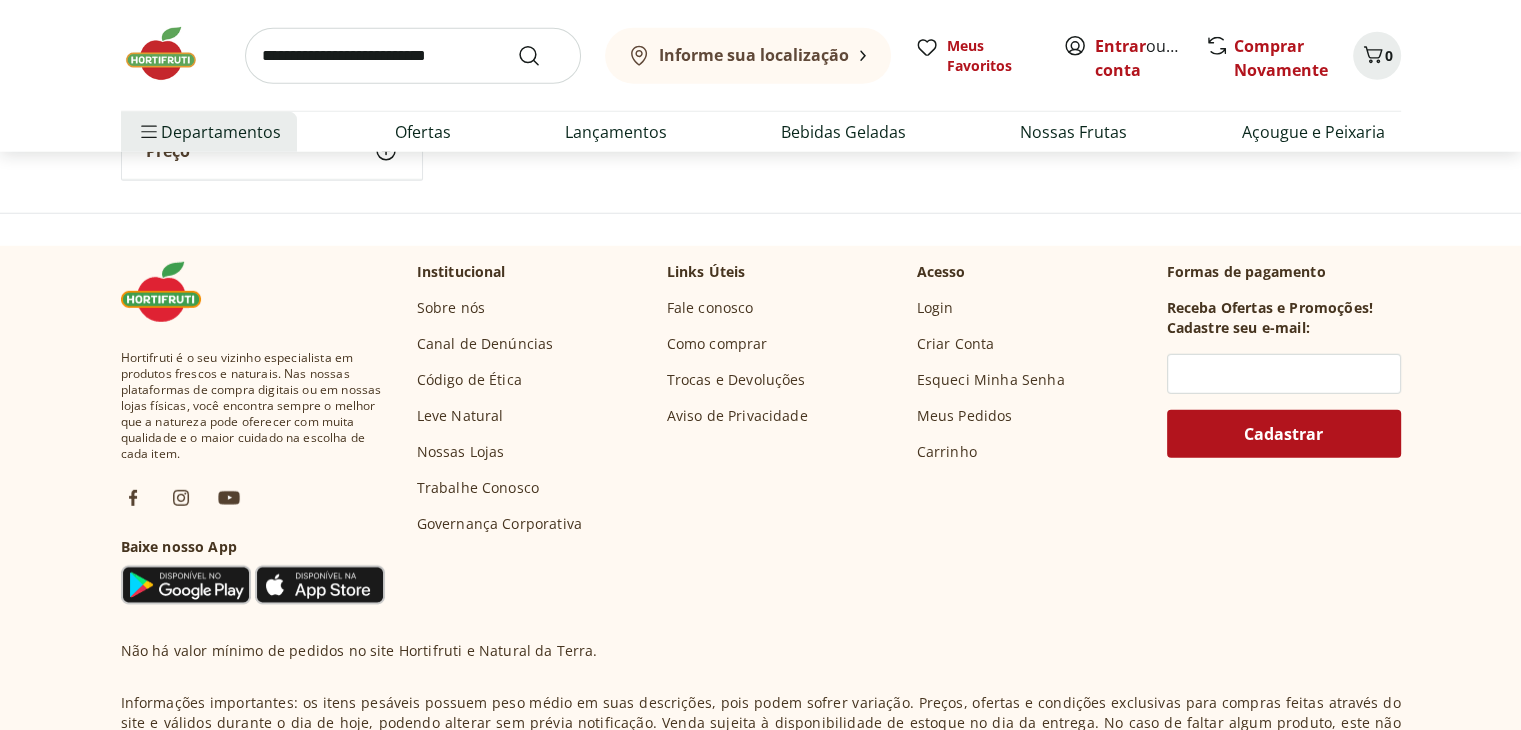 scroll, scrollTop: 5536, scrollLeft: 0, axis: vertical 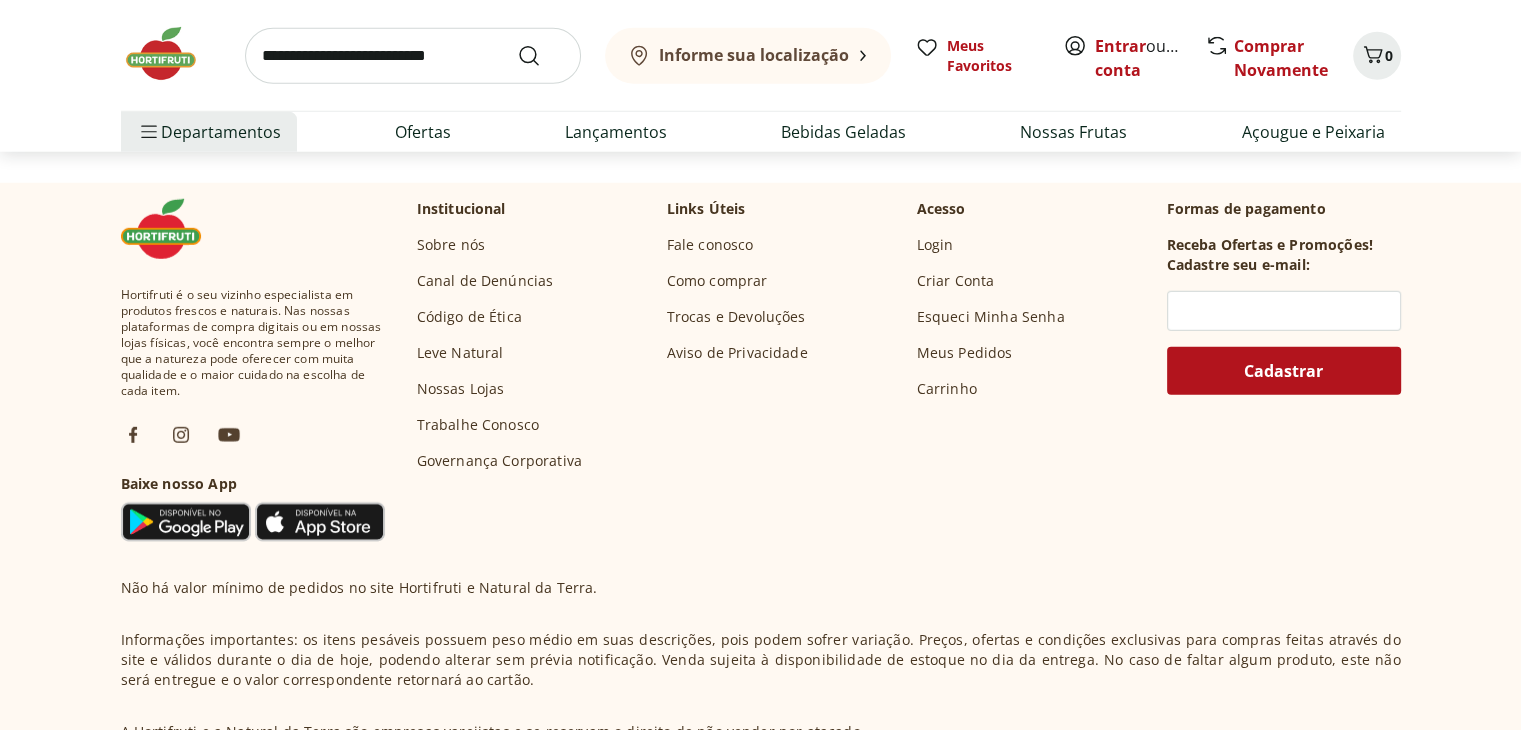 click on "Carregar mais produtos" at bounding box center (923, 66) 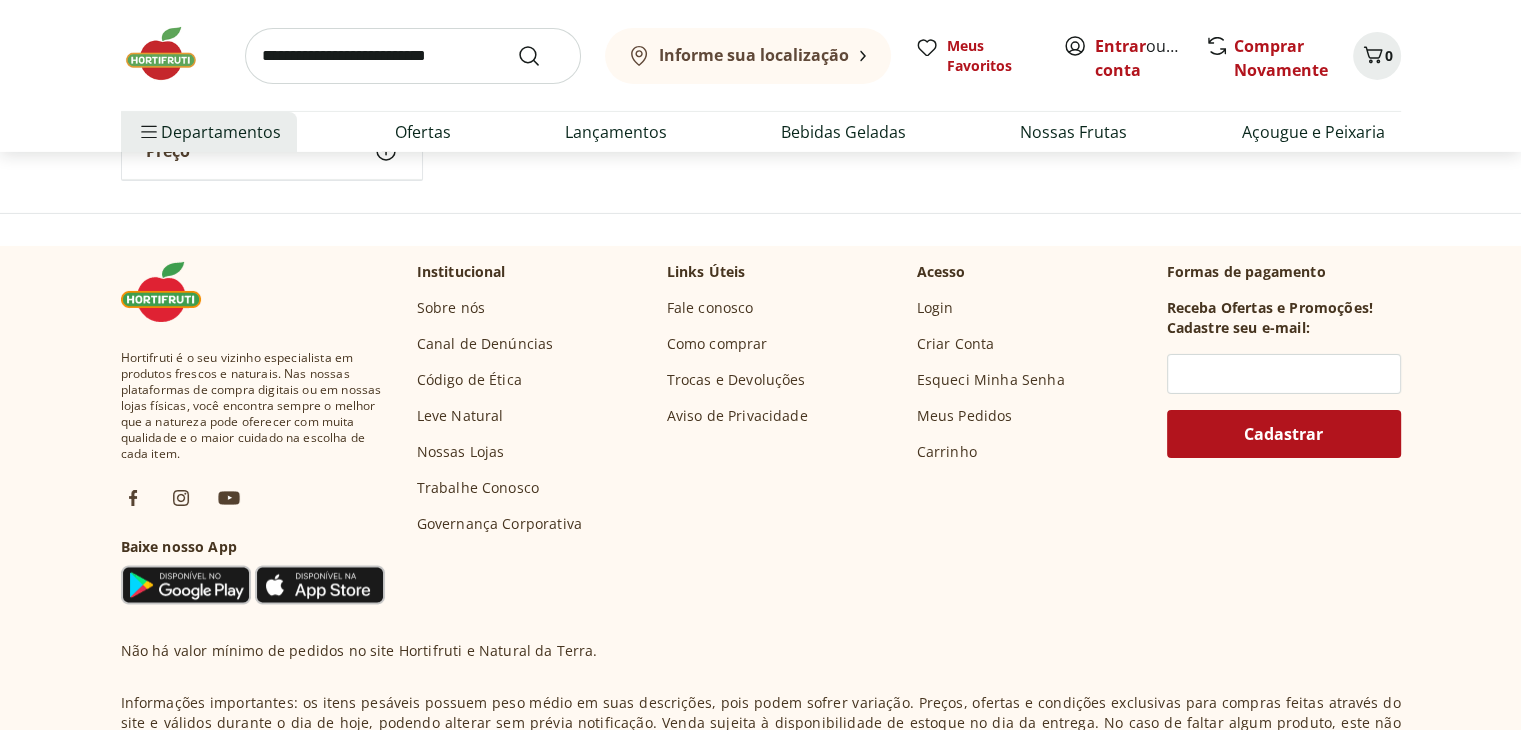 scroll, scrollTop: 6756, scrollLeft: 0, axis: vertical 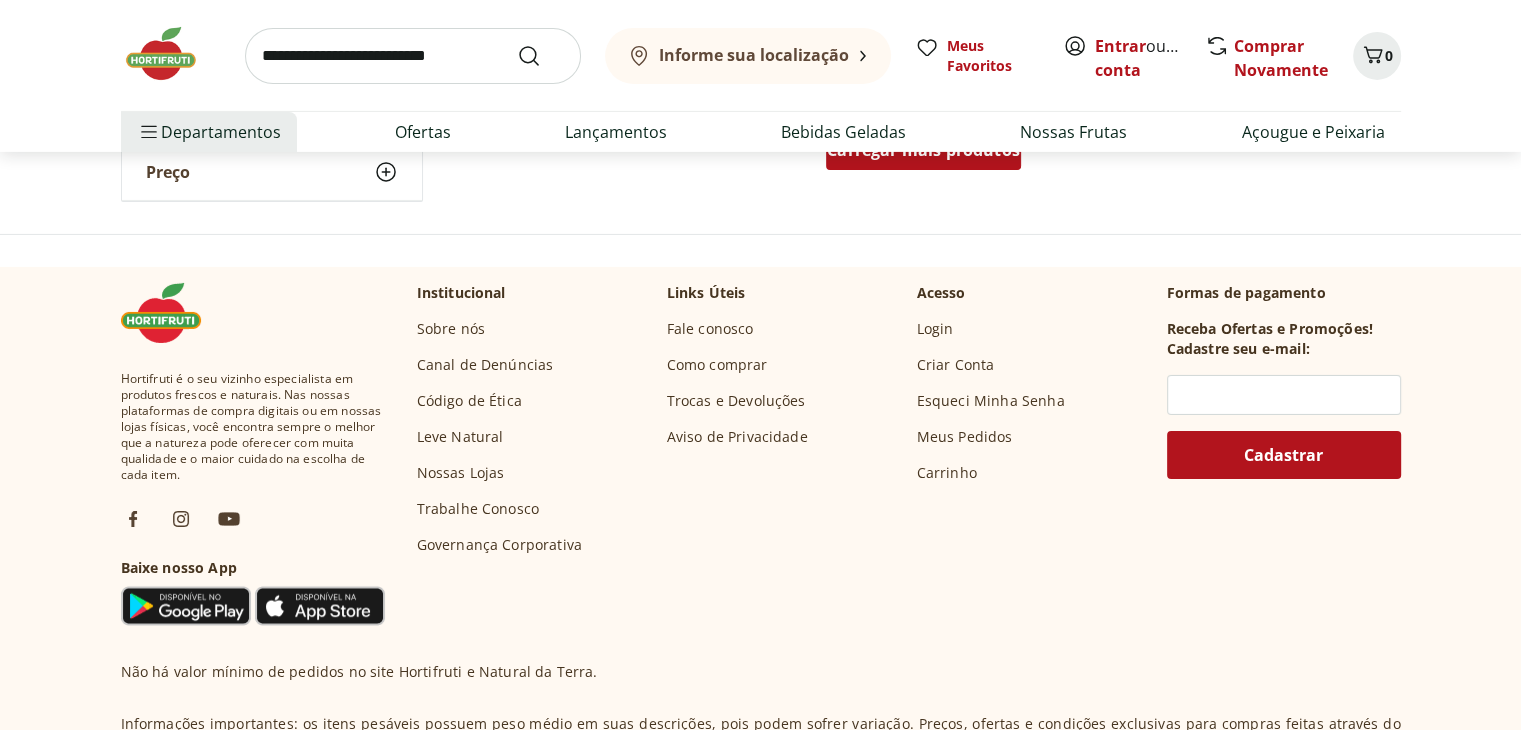 click on "Carregar mais produtos" at bounding box center [923, 150] 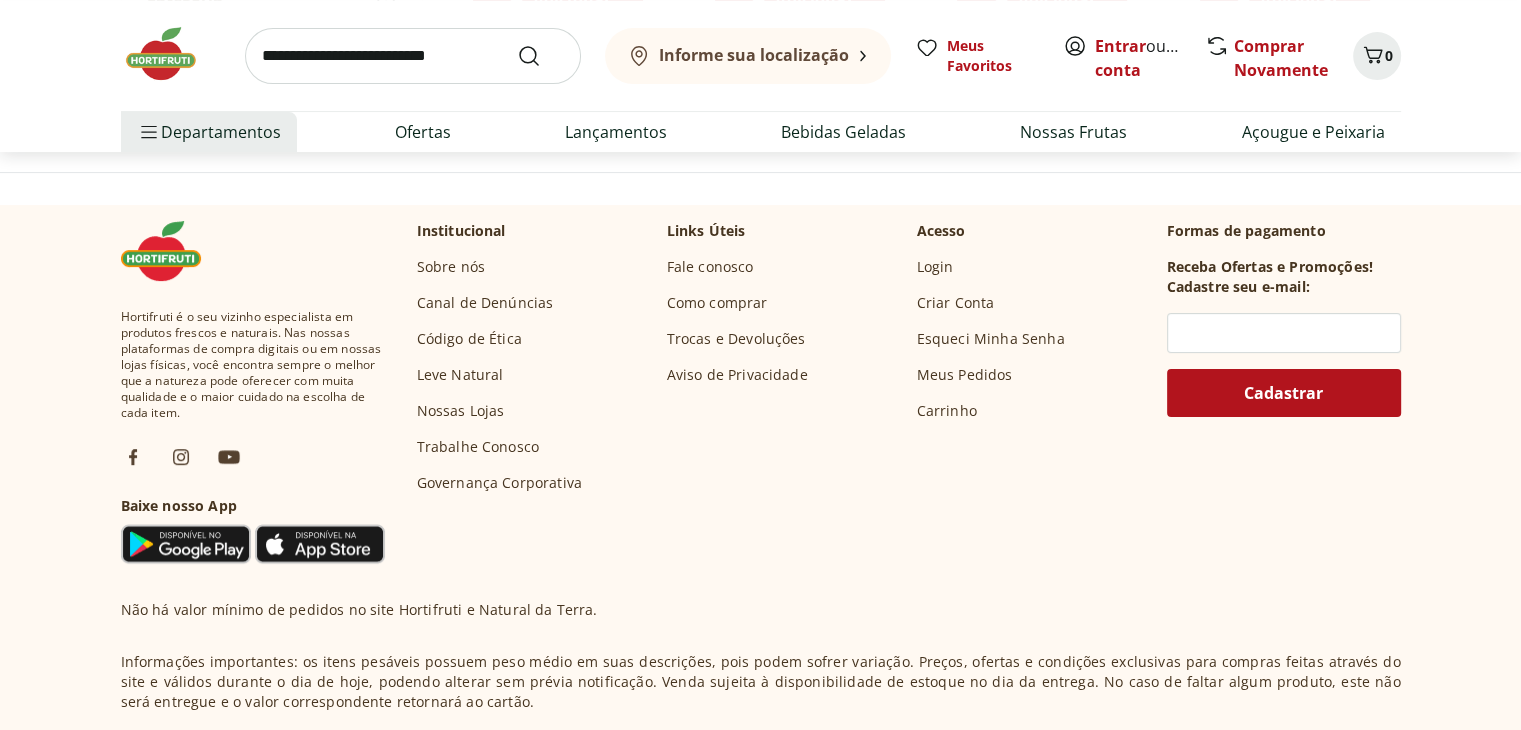 scroll, scrollTop: 8171, scrollLeft: 0, axis: vertical 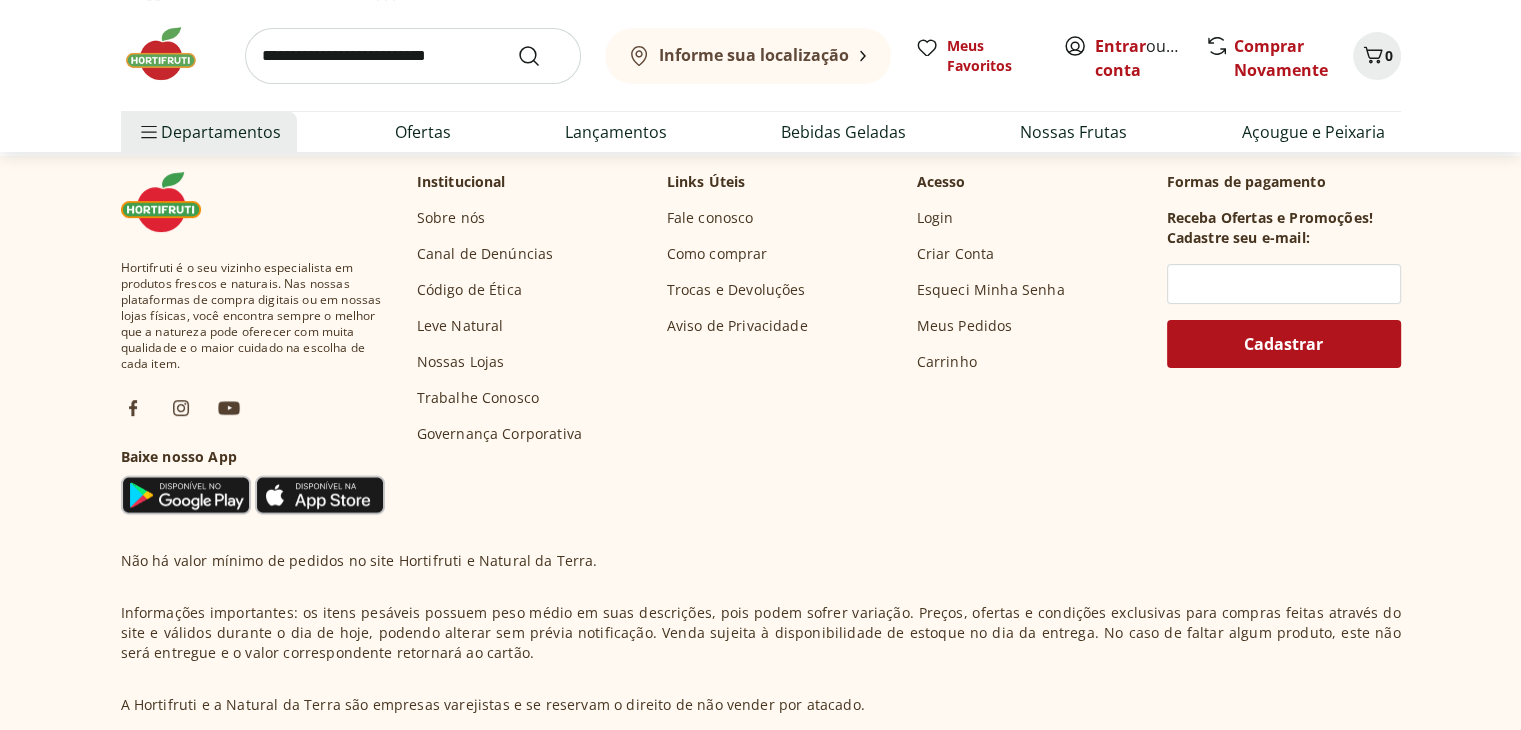click on "Carregar mais produtos" at bounding box center (923, 39) 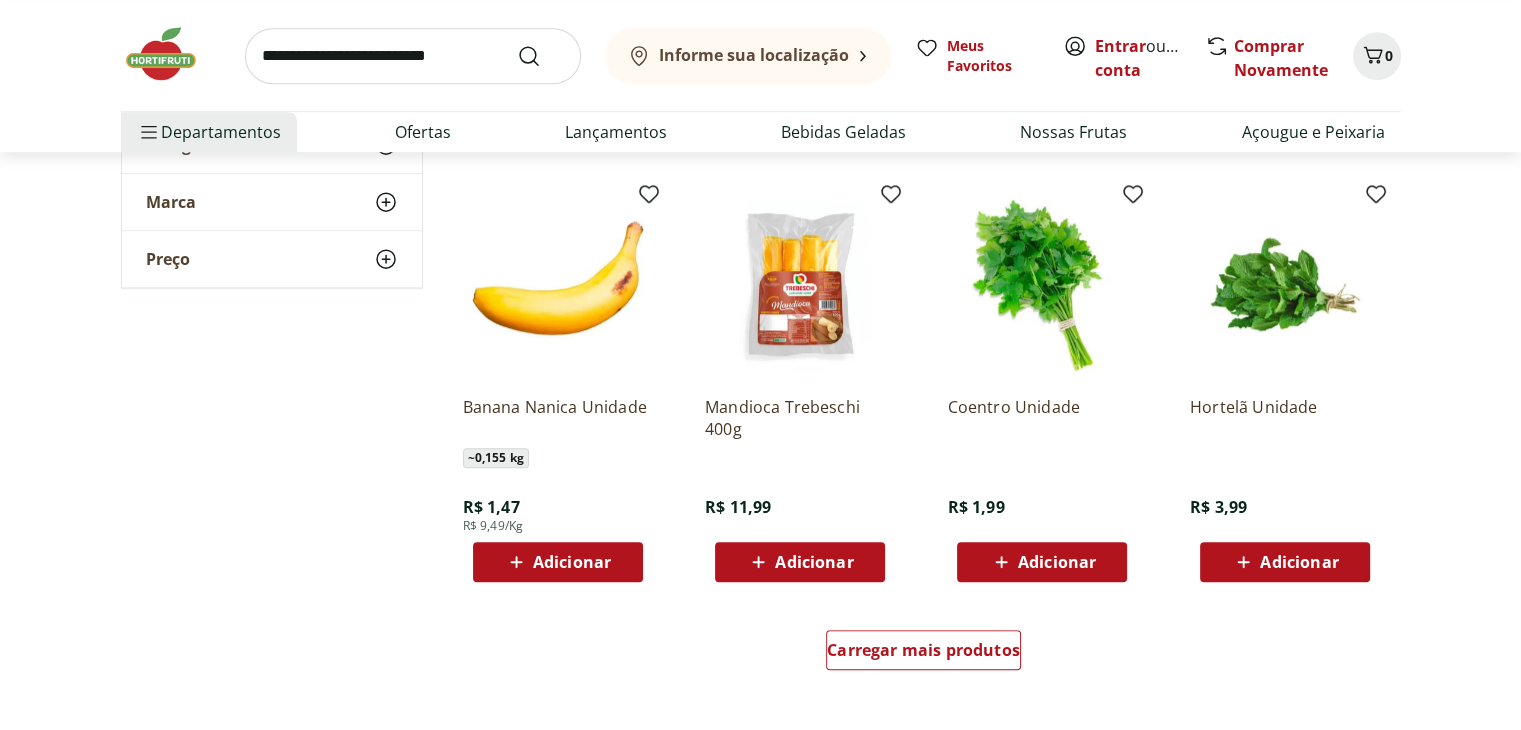 scroll, scrollTop: 8971, scrollLeft: 0, axis: vertical 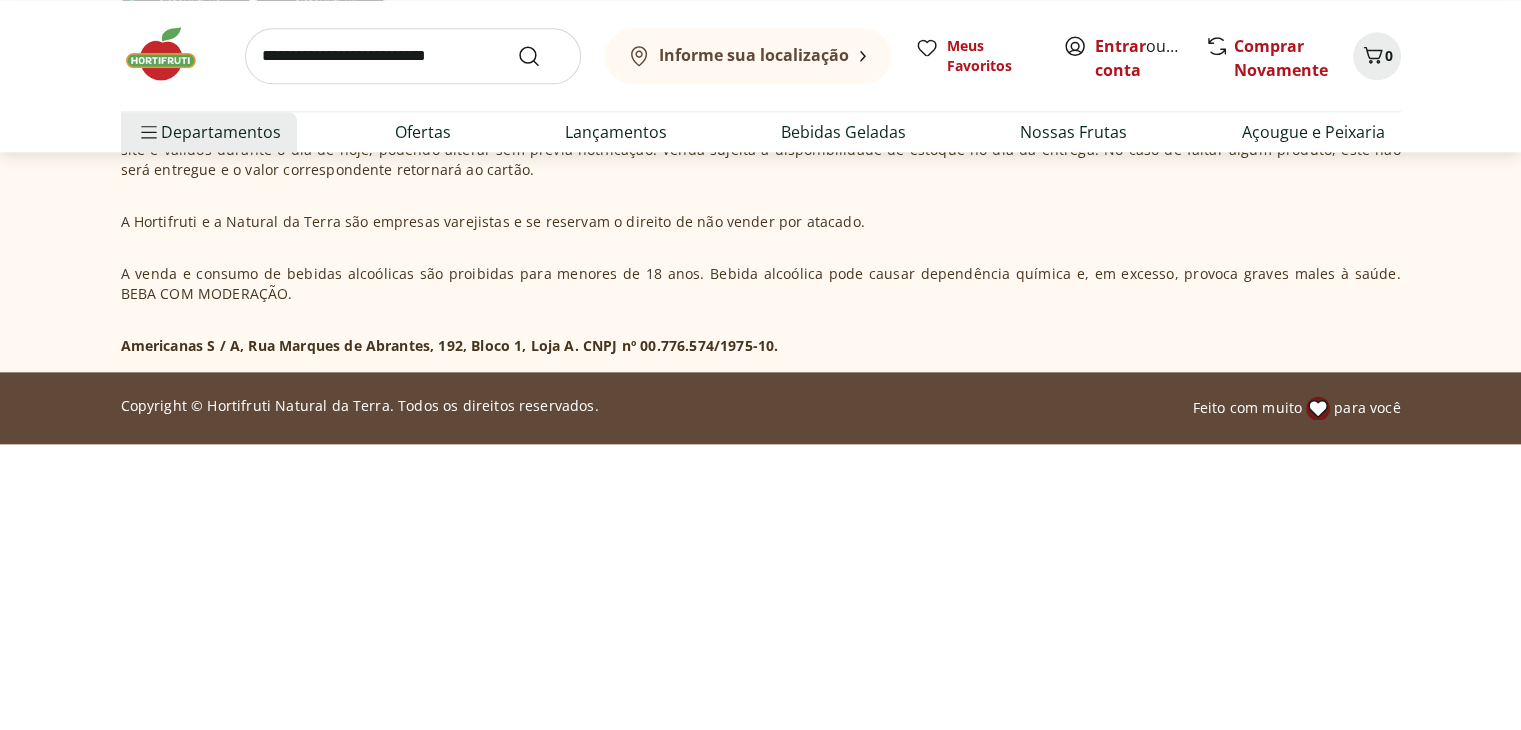 click on "Carregar mais produtos" at bounding box center [923, -444] 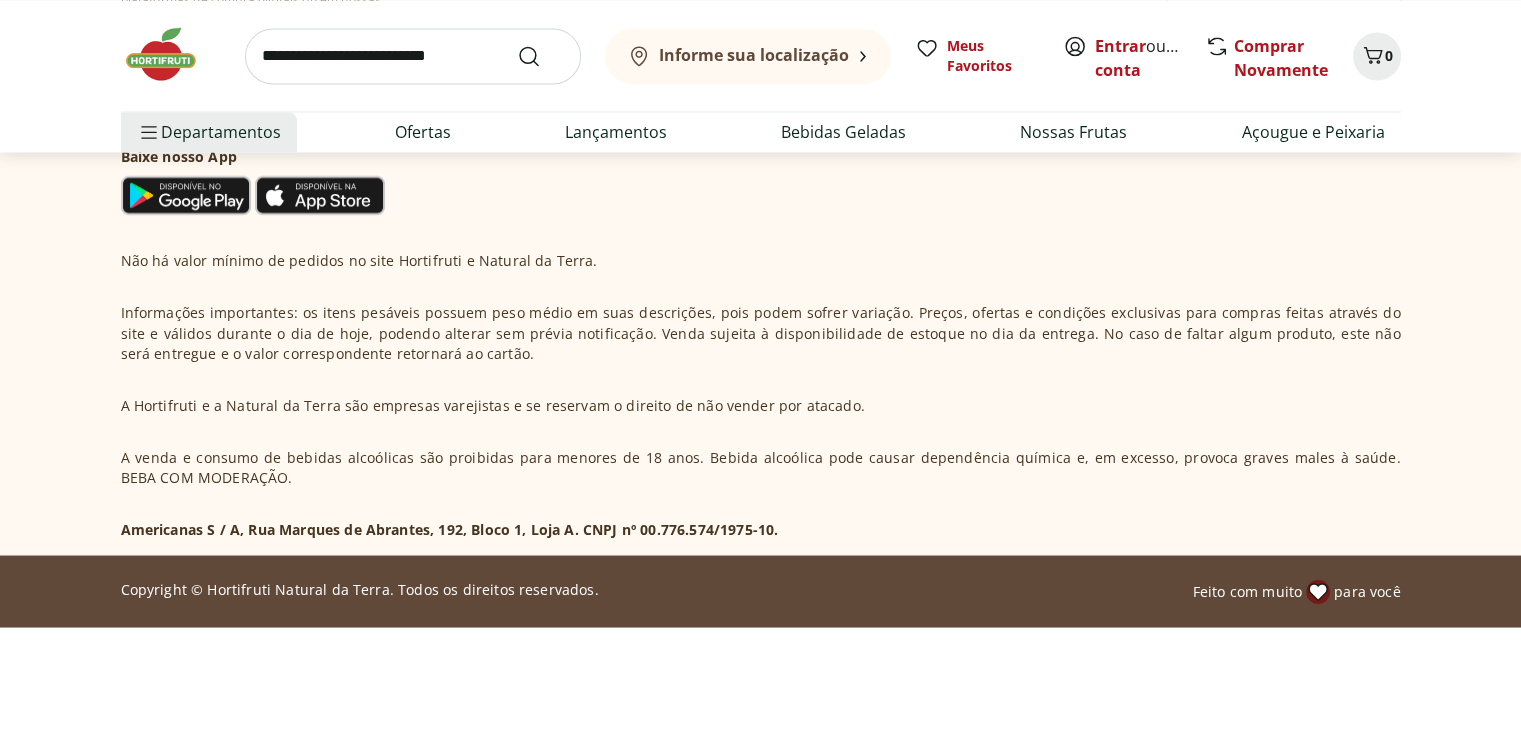 scroll, scrollTop: 11158, scrollLeft: 0, axis: vertical 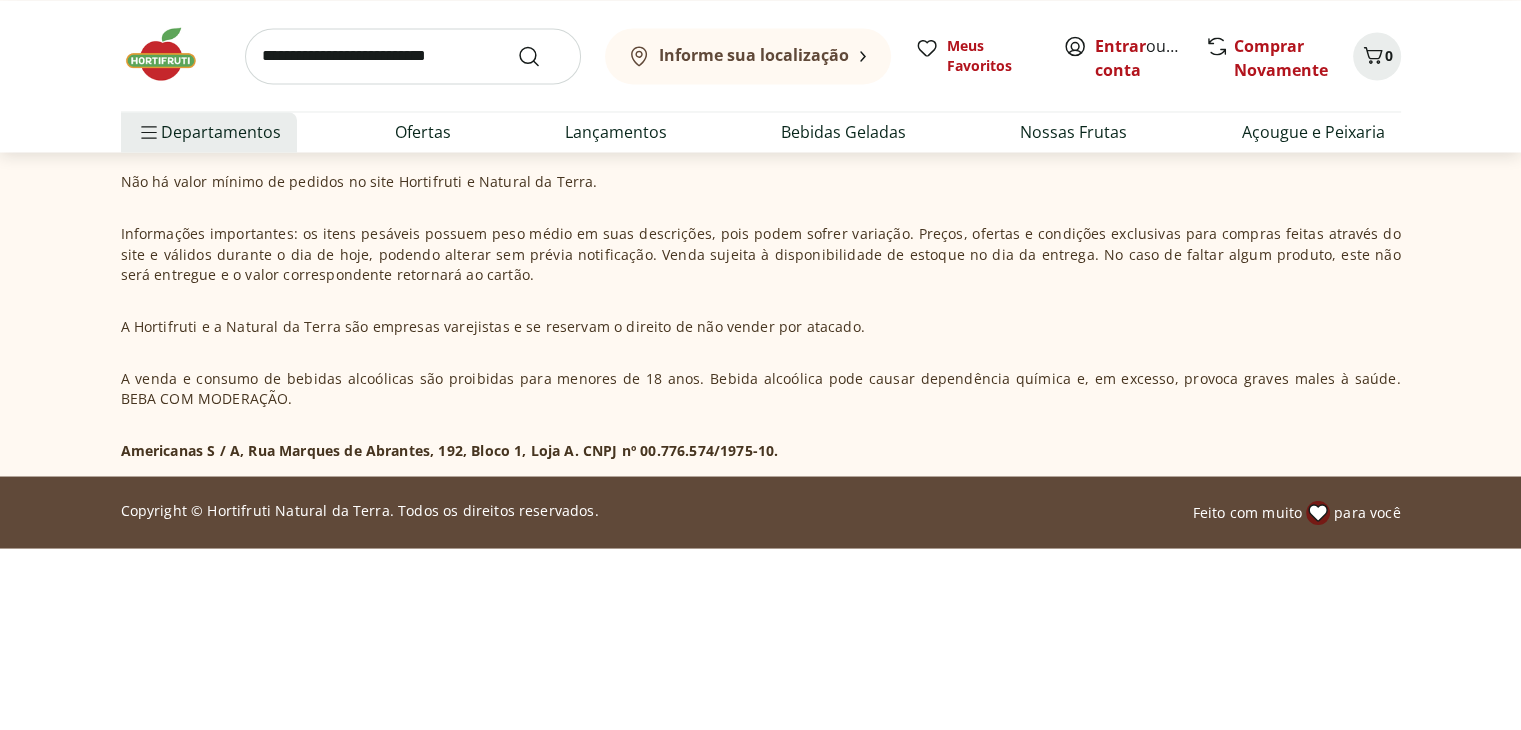 click on "Carregar mais produtos" at bounding box center [923, -340] 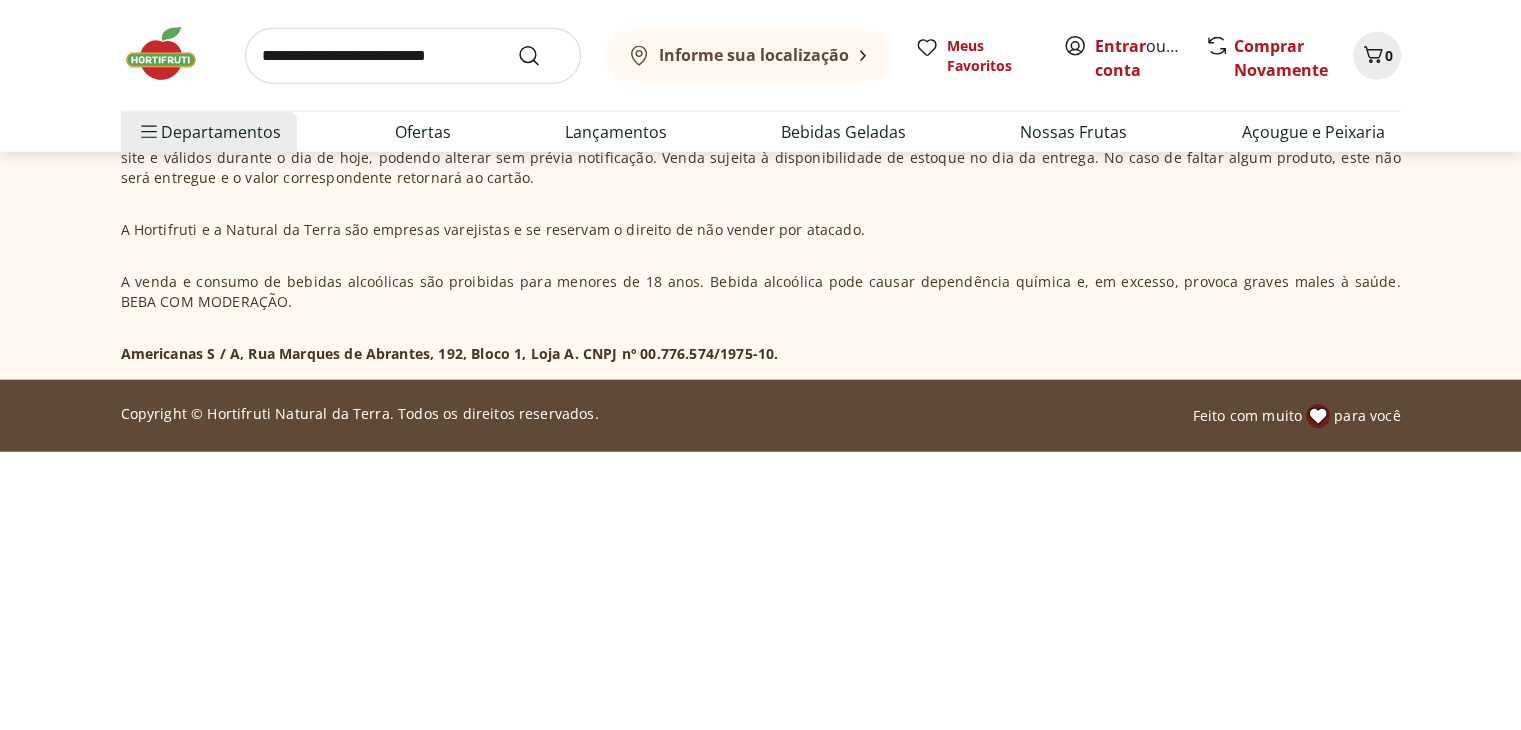 scroll, scrollTop: 12518, scrollLeft: 0, axis: vertical 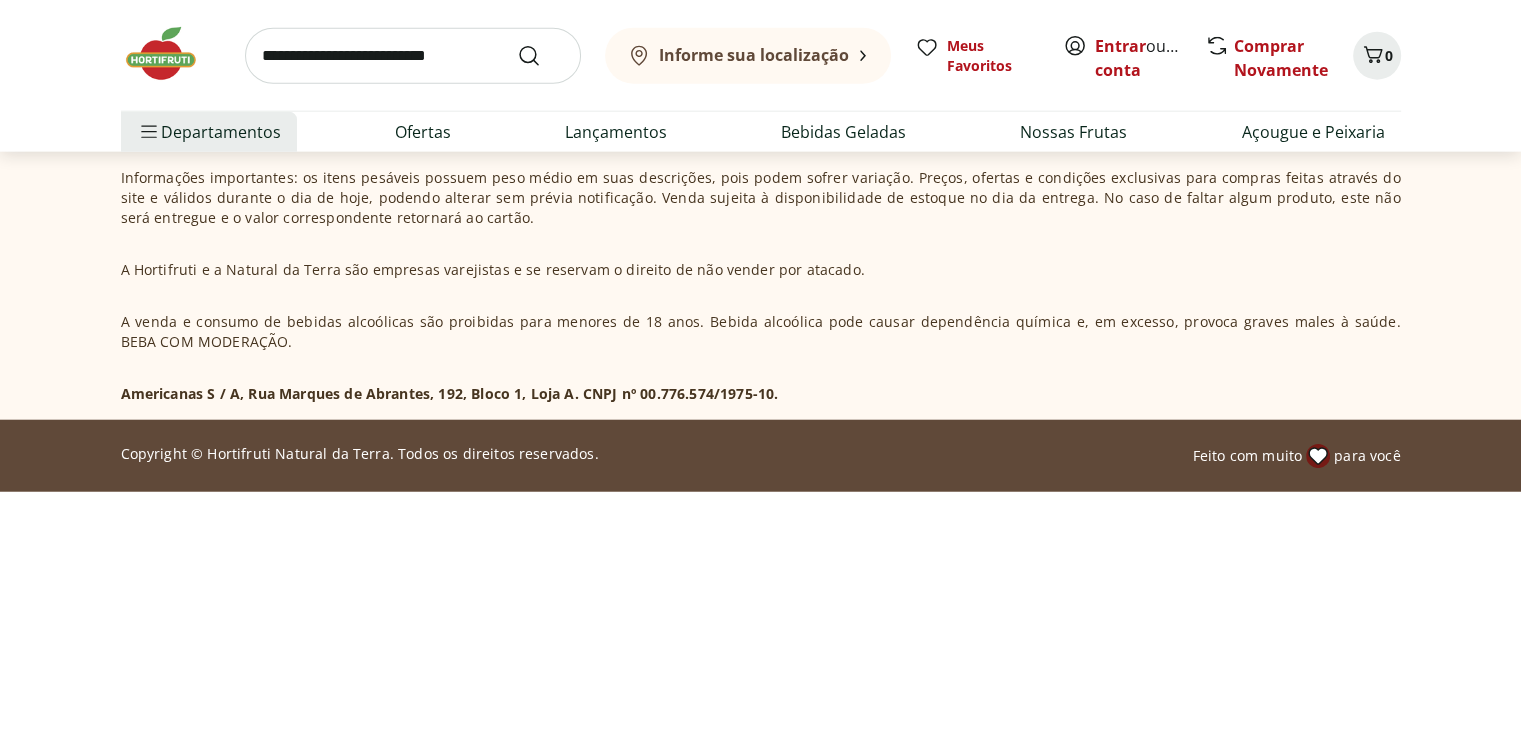 click on "Carregar mais produtos" at bounding box center (923, -396) 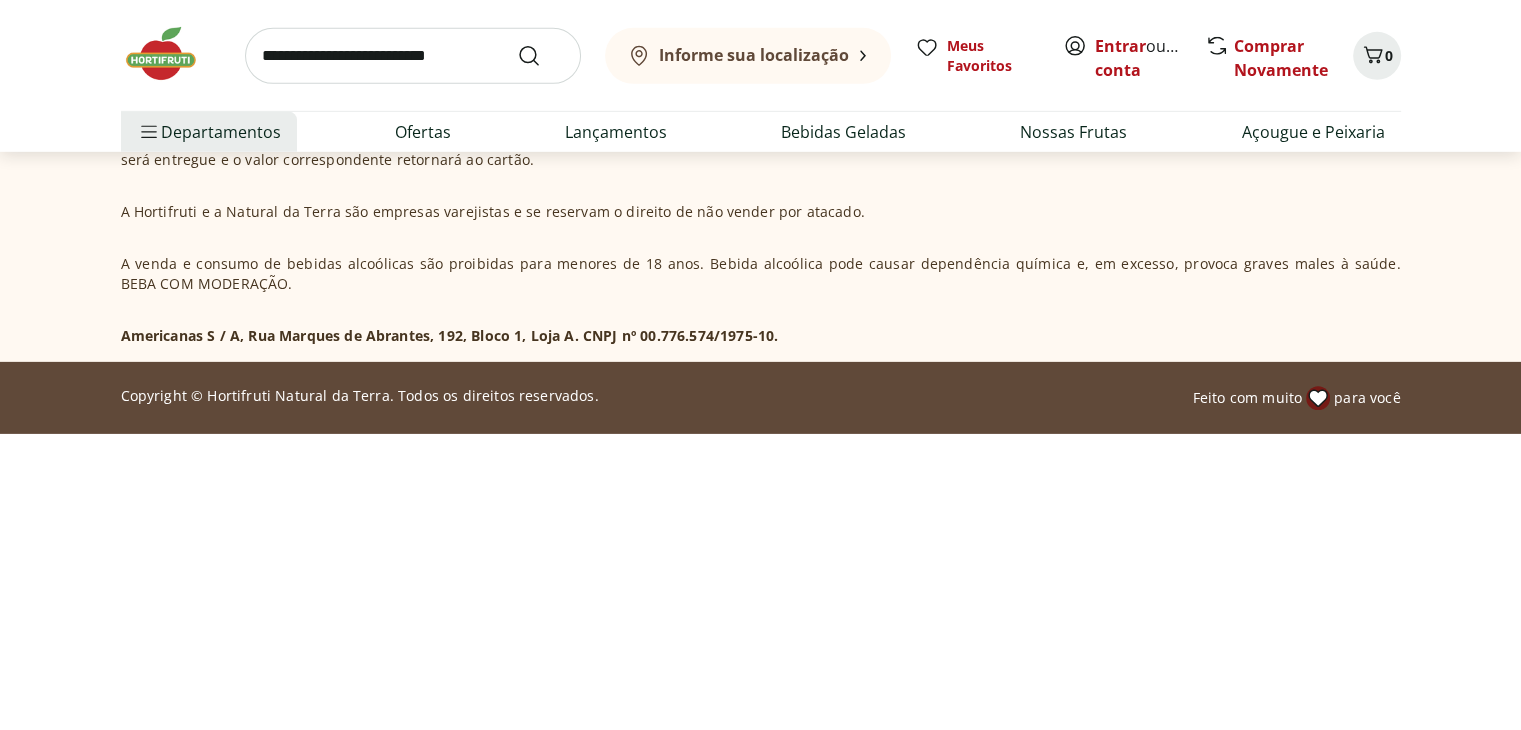 scroll, scrollTop: 13878, scrollLeft: 0, axis: vertical 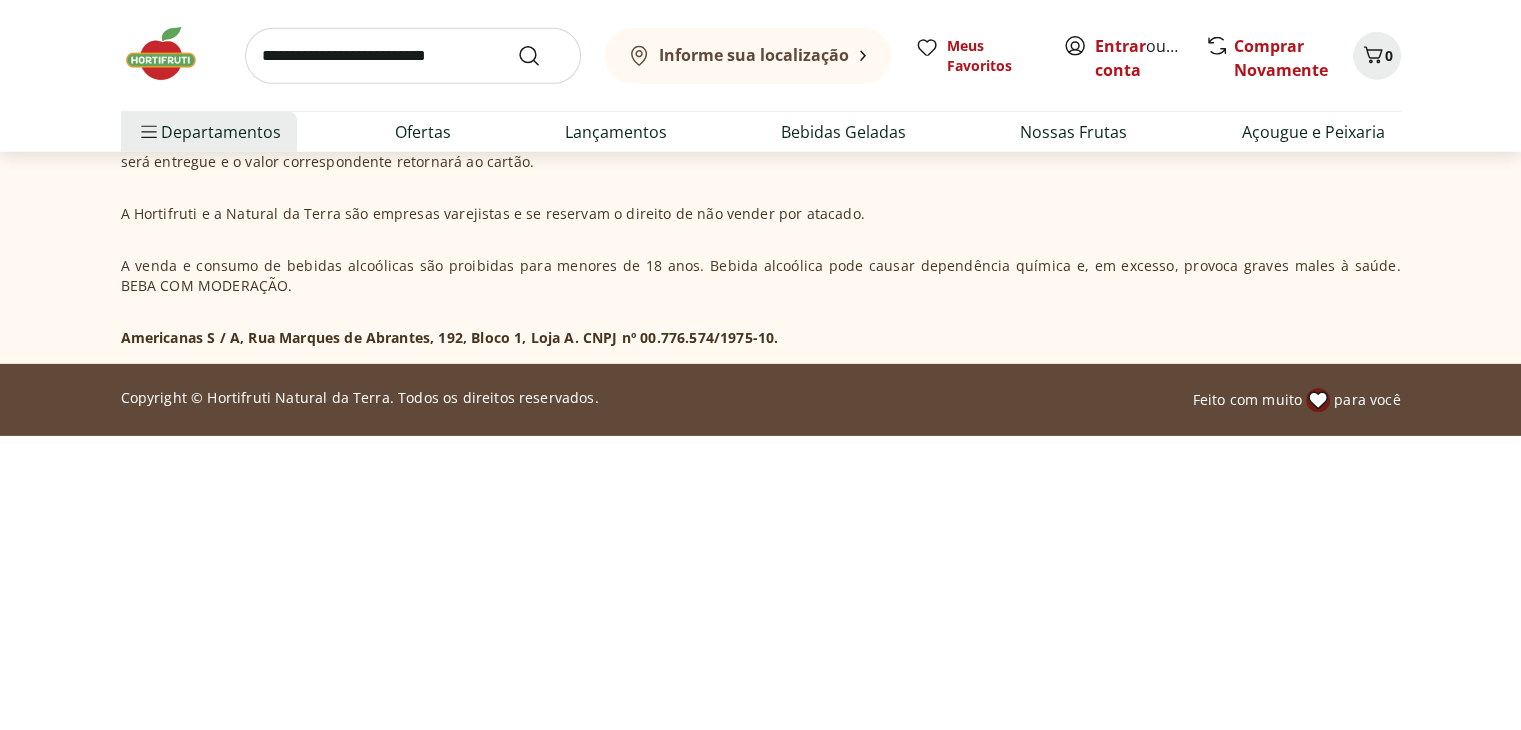 click on "Carregar mais produtos" at bounding box center [923, -452] 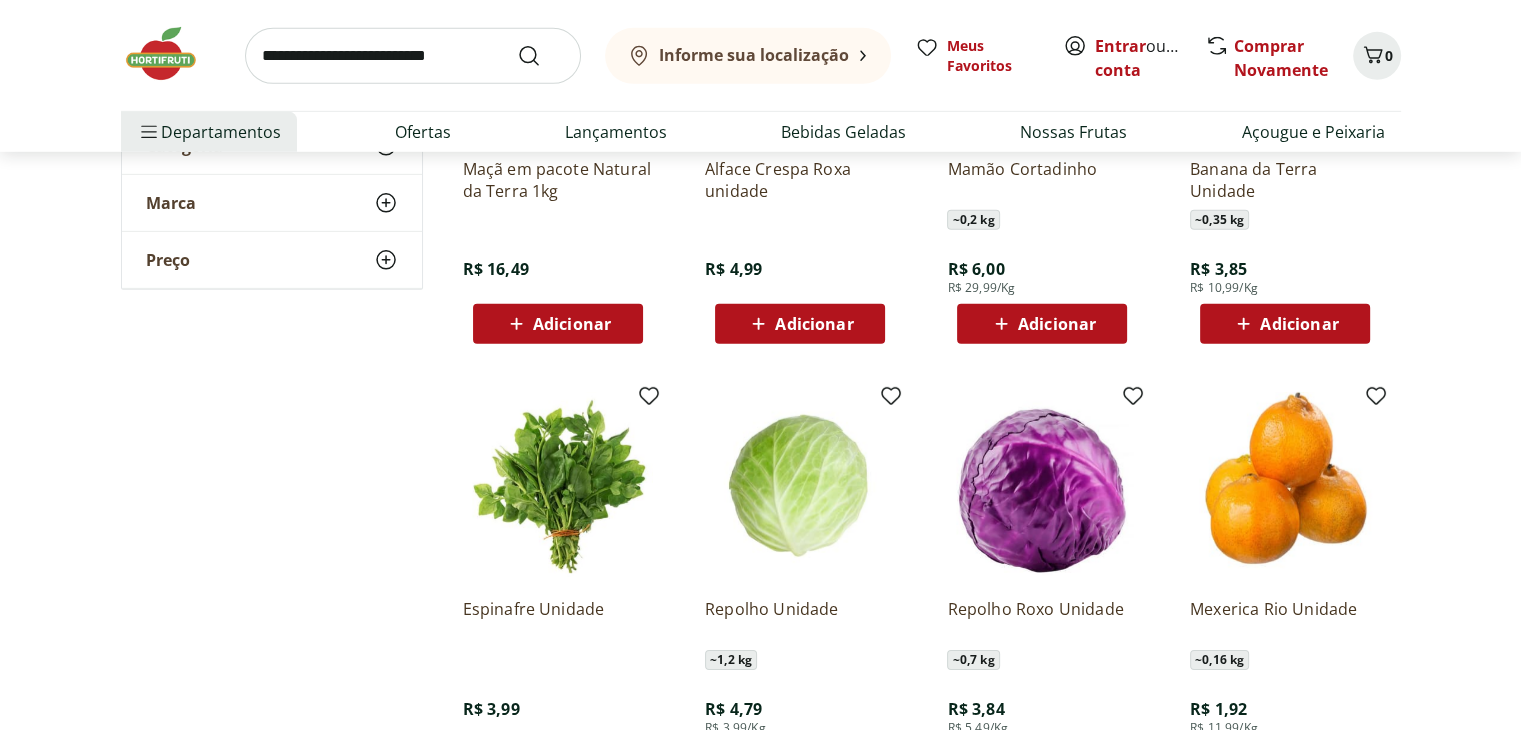 click on "Tomate Italiano mini orgânico Natural da Terra 300g R$ 15,99 Adicionar Melão Orgânico Unidade ~ 2 kg R$ 25,98 R$ 12,99/Kg Adicionar Figo Roxo Embalado 250g R$ 15,99 Adicionar Rúcula Hidropônica R$ 4,49 Adicionar Maçã em pacote Natural da Terra 1kg R$ 16,49 Adicionar Alface Crespa Roxa unidade R$ 4,99 Adicionar Mamão Cortadinho ~ 0,2 kg R$ 6,00 R$ 29,99/Kg Adicionar Banana da Terra Unidade ~ 0,35 kg R$ 3,85 R$ 10,99/Kg Adicionar Espinafre Unidade R$ 3,99 Adicionar Repolho Unidade ~ 1,2 kg R$ 4,79 R$ 3,99/Kg Adicionar Repolho Roxo Unidade ~ 0,7 kg R$ 3,84 R$ 5,49/Kg Adicionar Mexerica Rio Unidade ~ 0,16 kg R$ 1,92 R$ 11,99/Kg Adicionar" at bounding box center (924, 148) 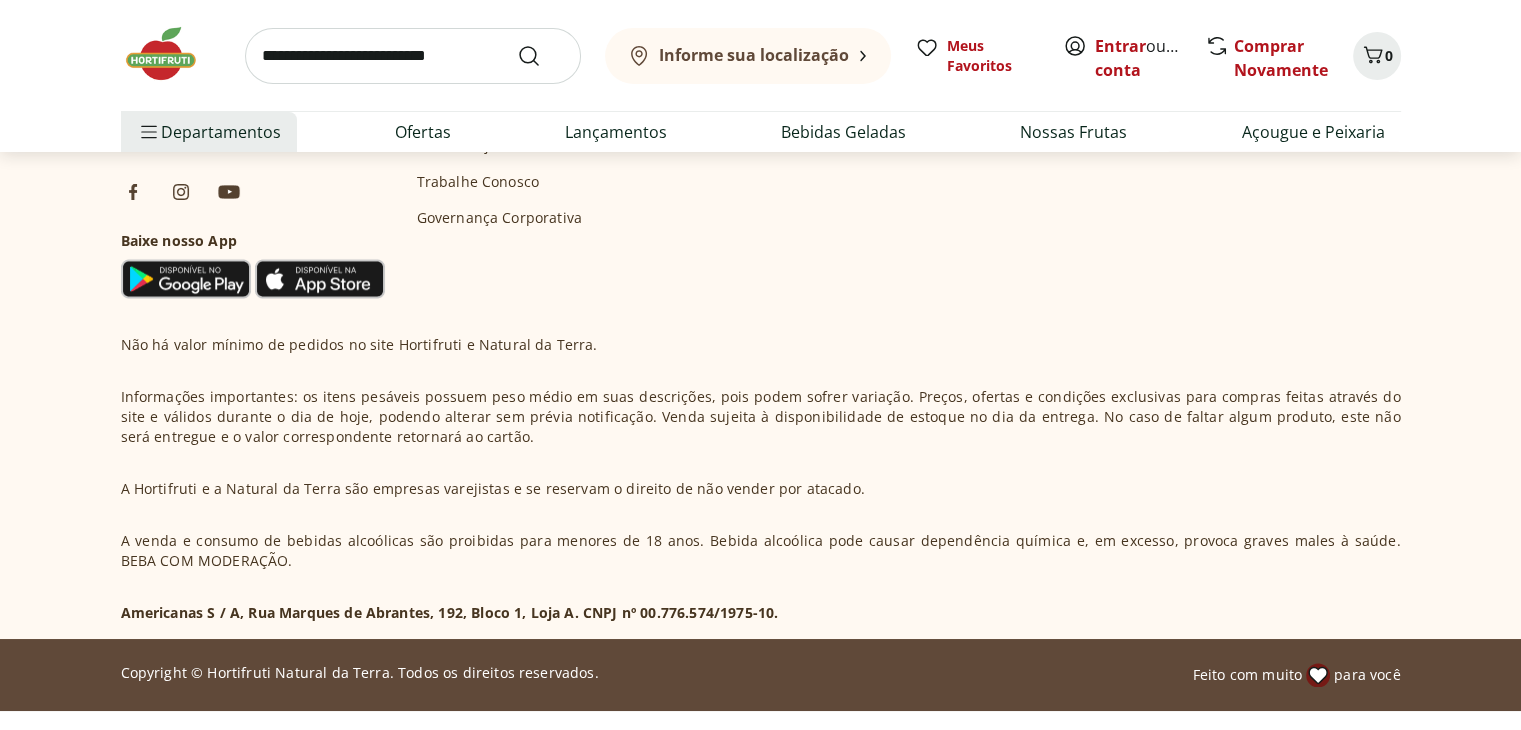 scroll, scrollTop: 15158, scrollLeft: 0, axis: vertical 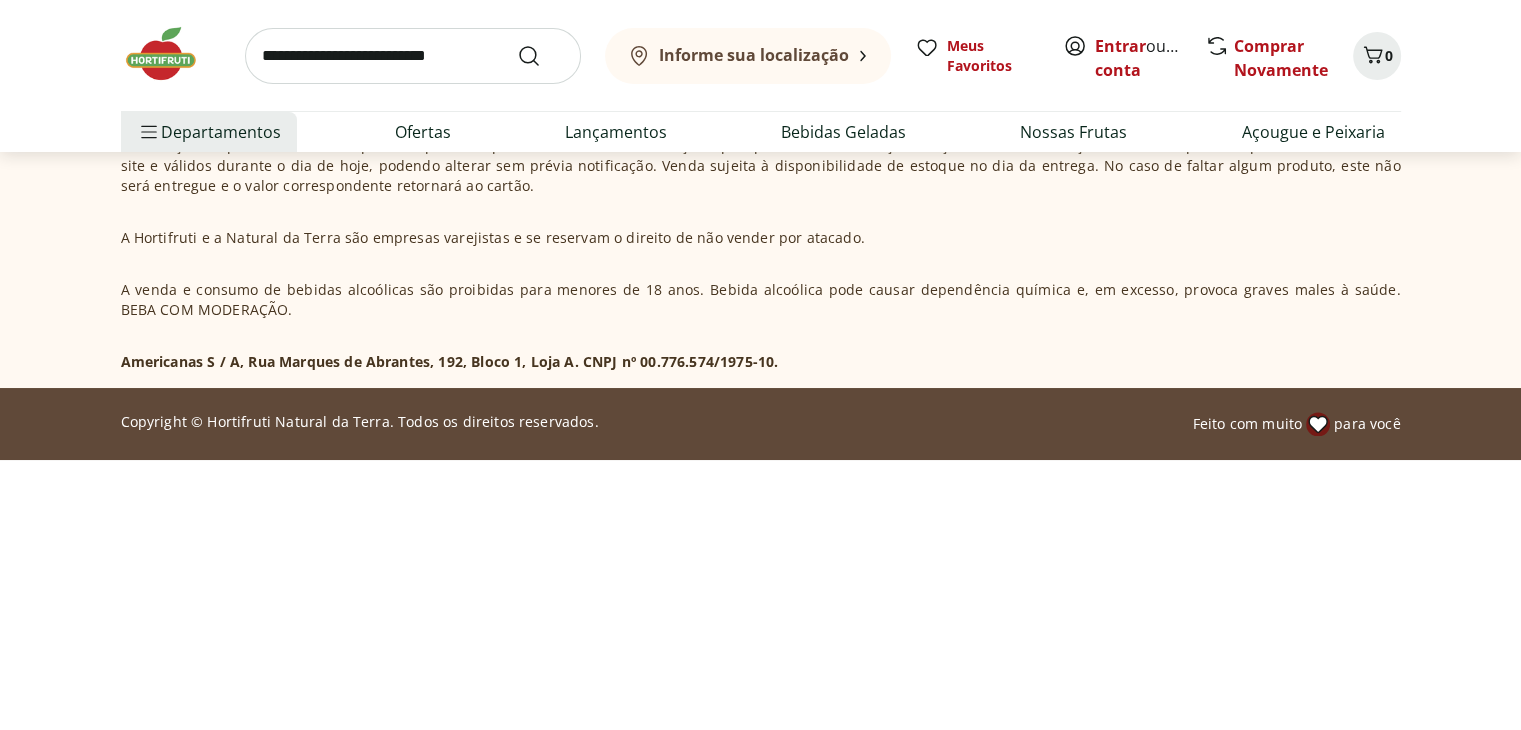 click on "Carregar mais produtos" at bounding box center [923, -428] 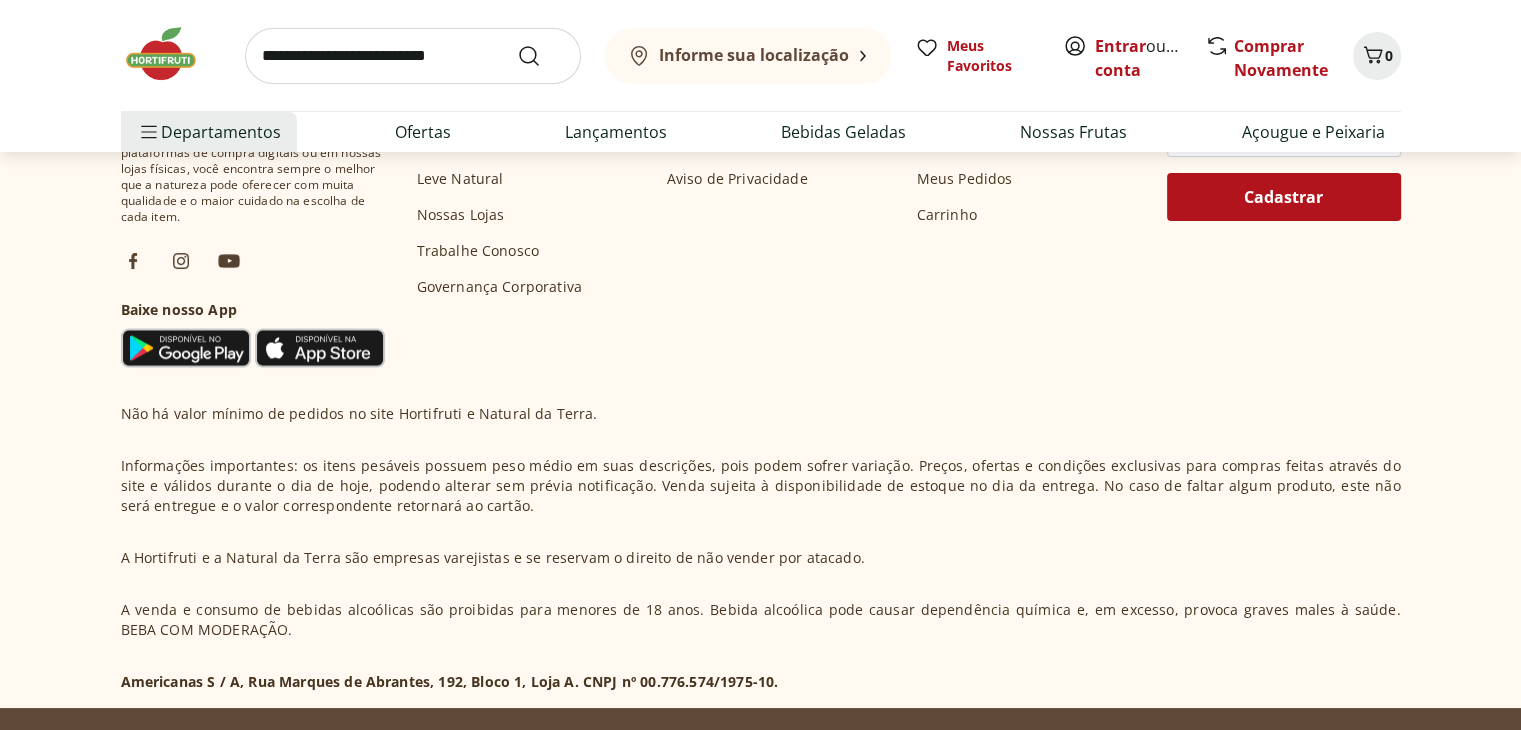 click at bounding box center (413, 56) 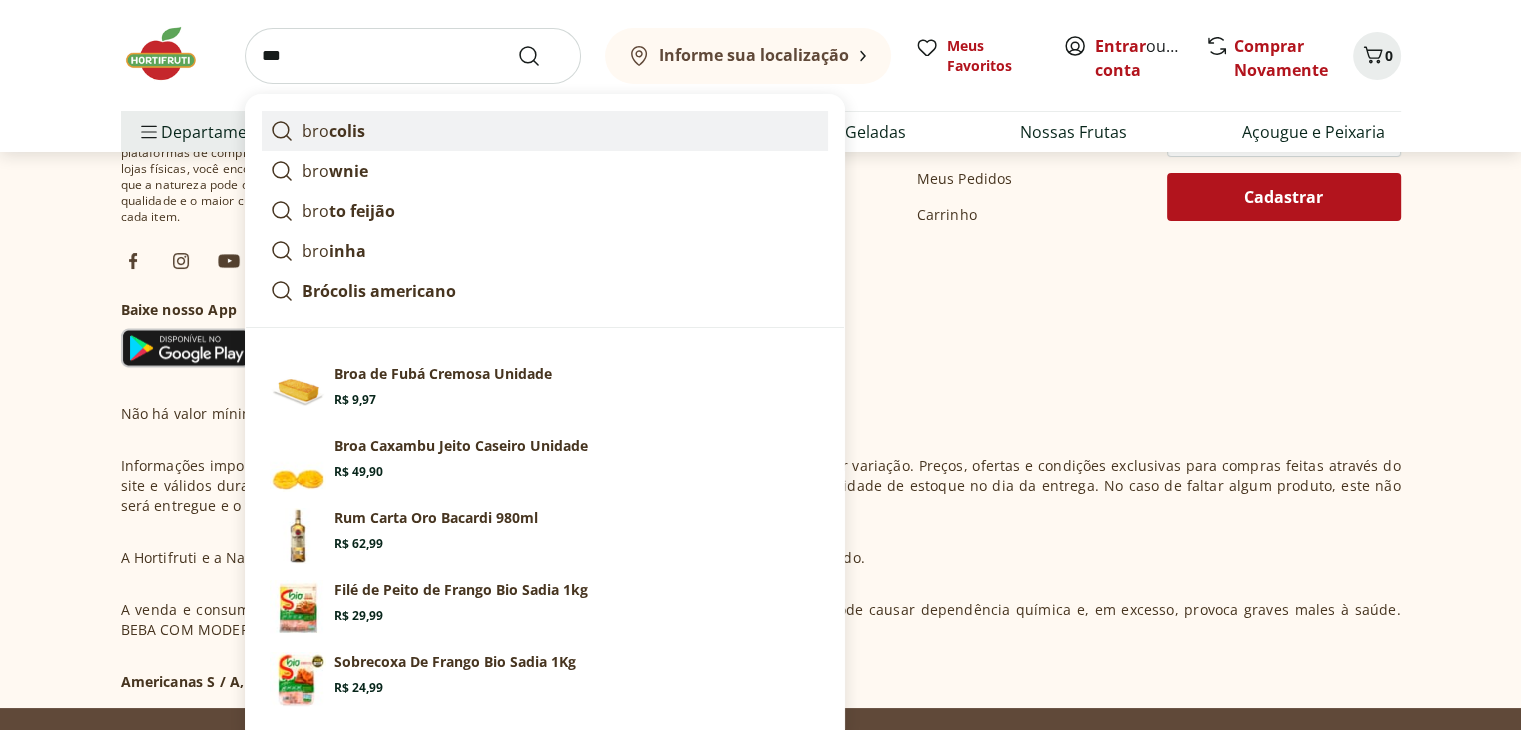click on "bro colis" at bounding box center (333, 131) 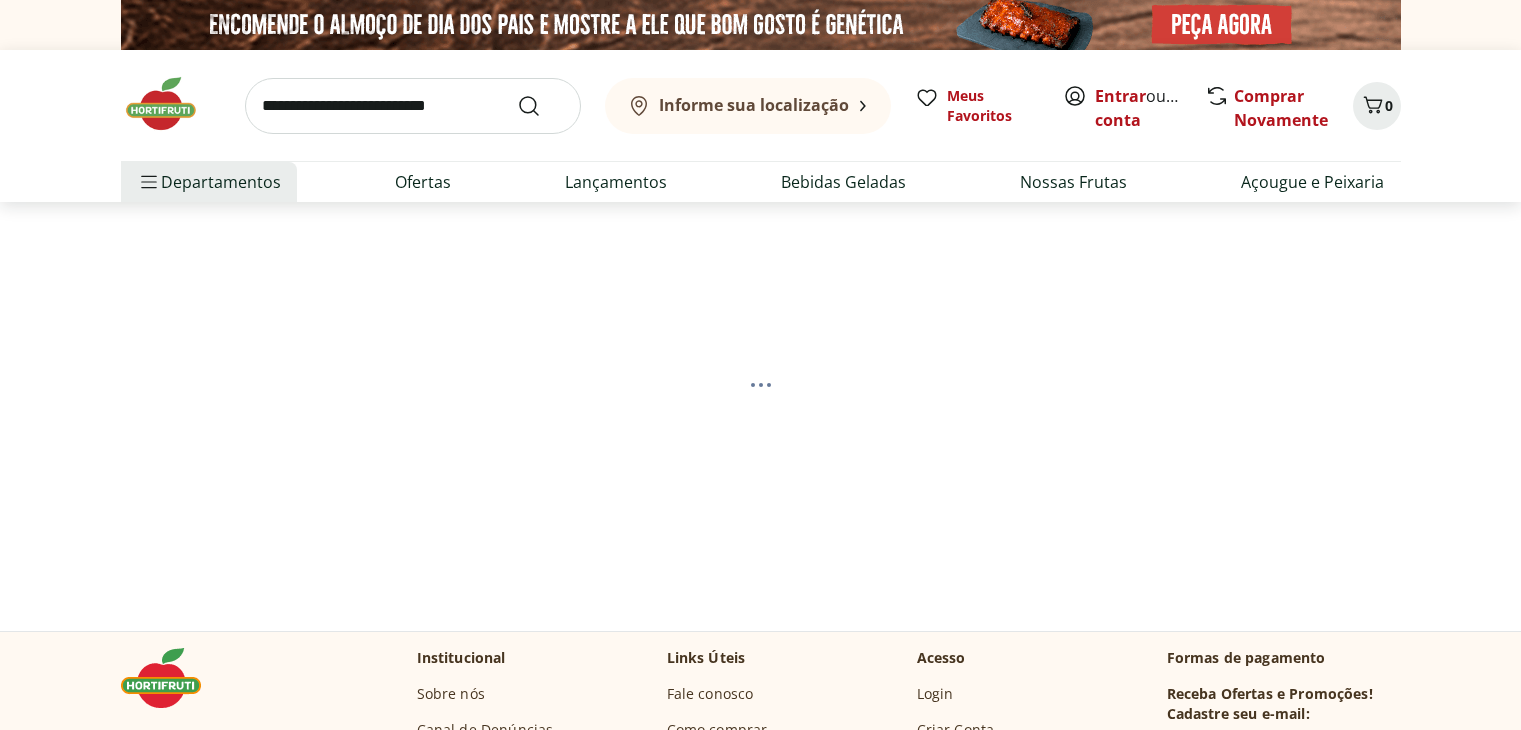 scroll, scrollTop: 0, scrollLeft: 0, axis: both 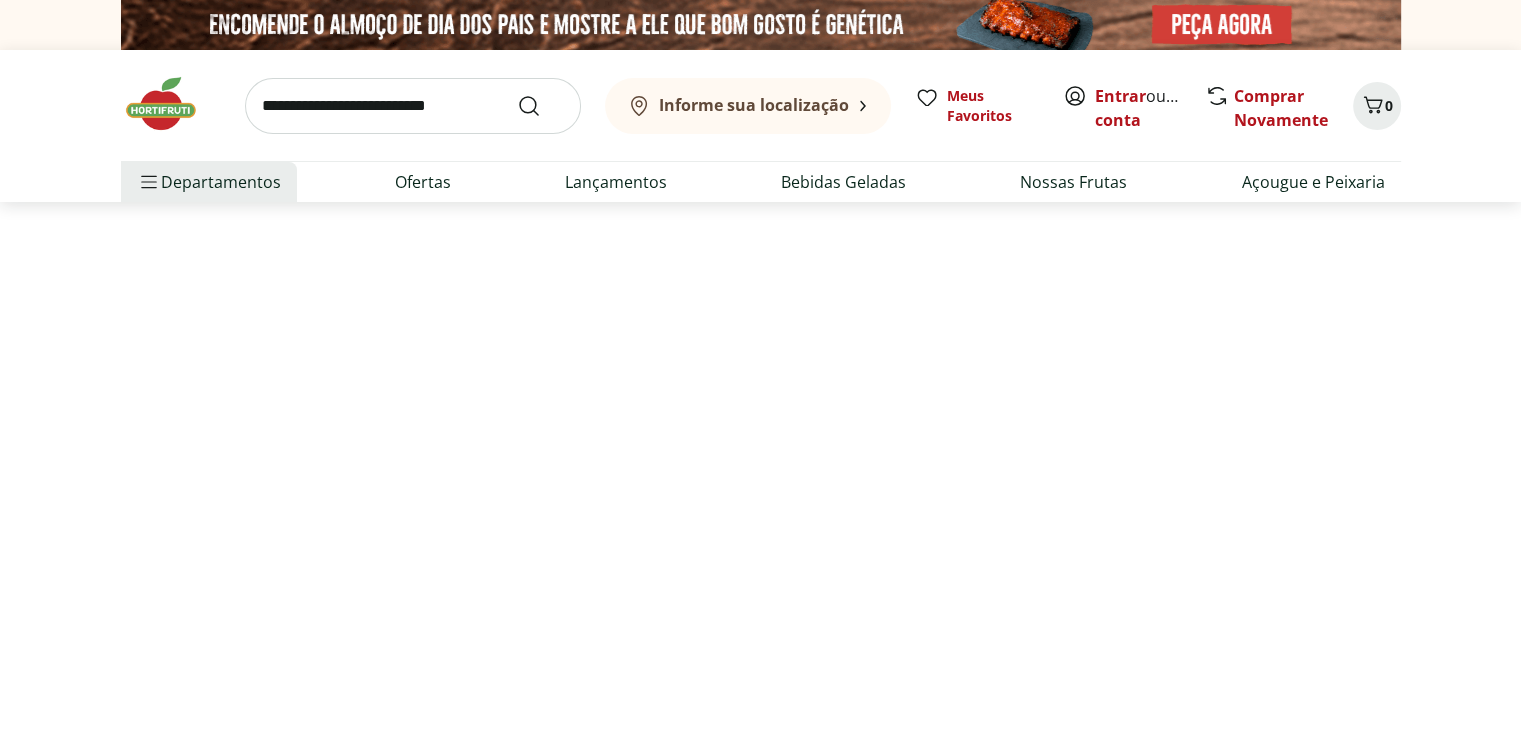 select on "**********" 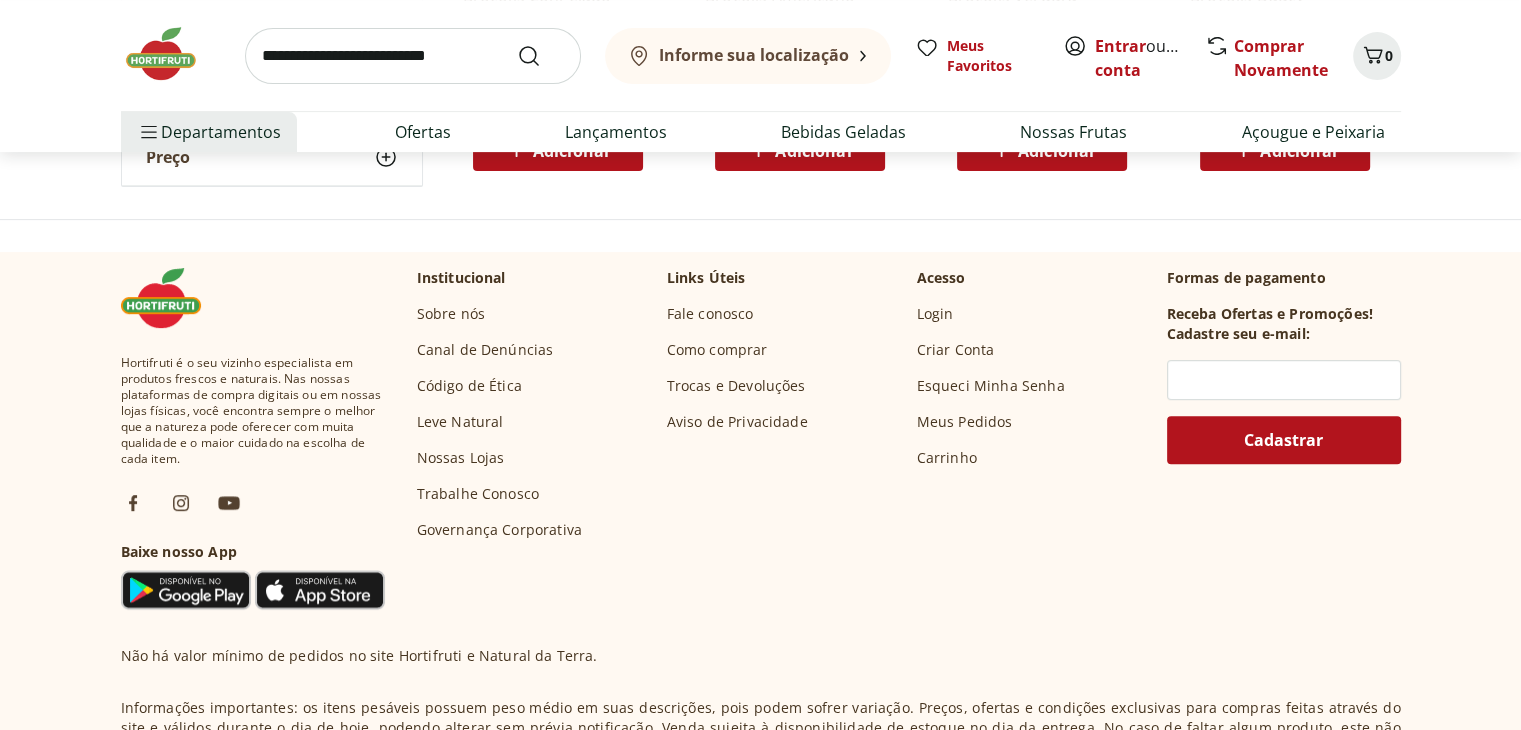 scroll, scrollTop: 0, scrollLeft: 0, axis: both 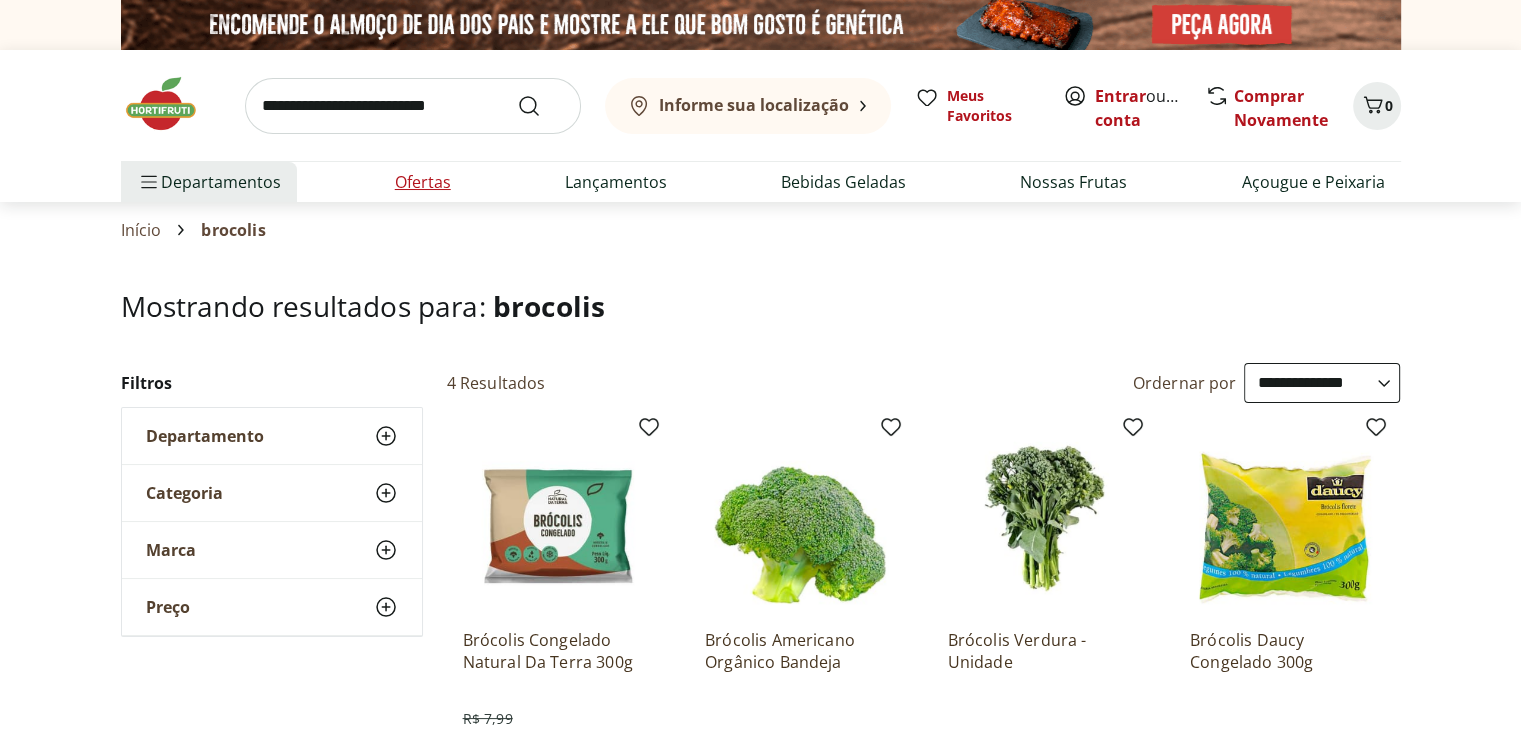 click on "Ofertas" at bounding box center [423, 182] 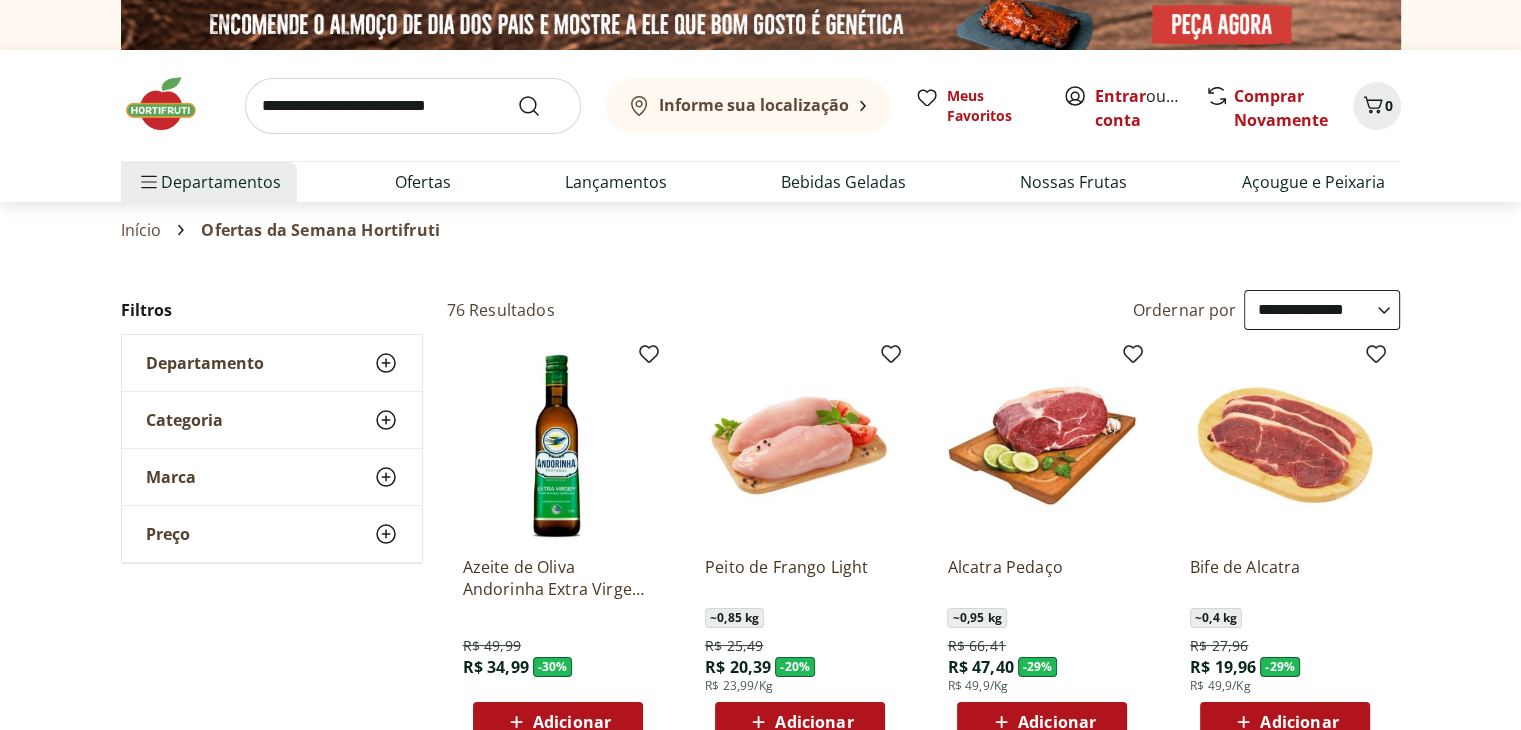 click at bounding box center (171, 104) 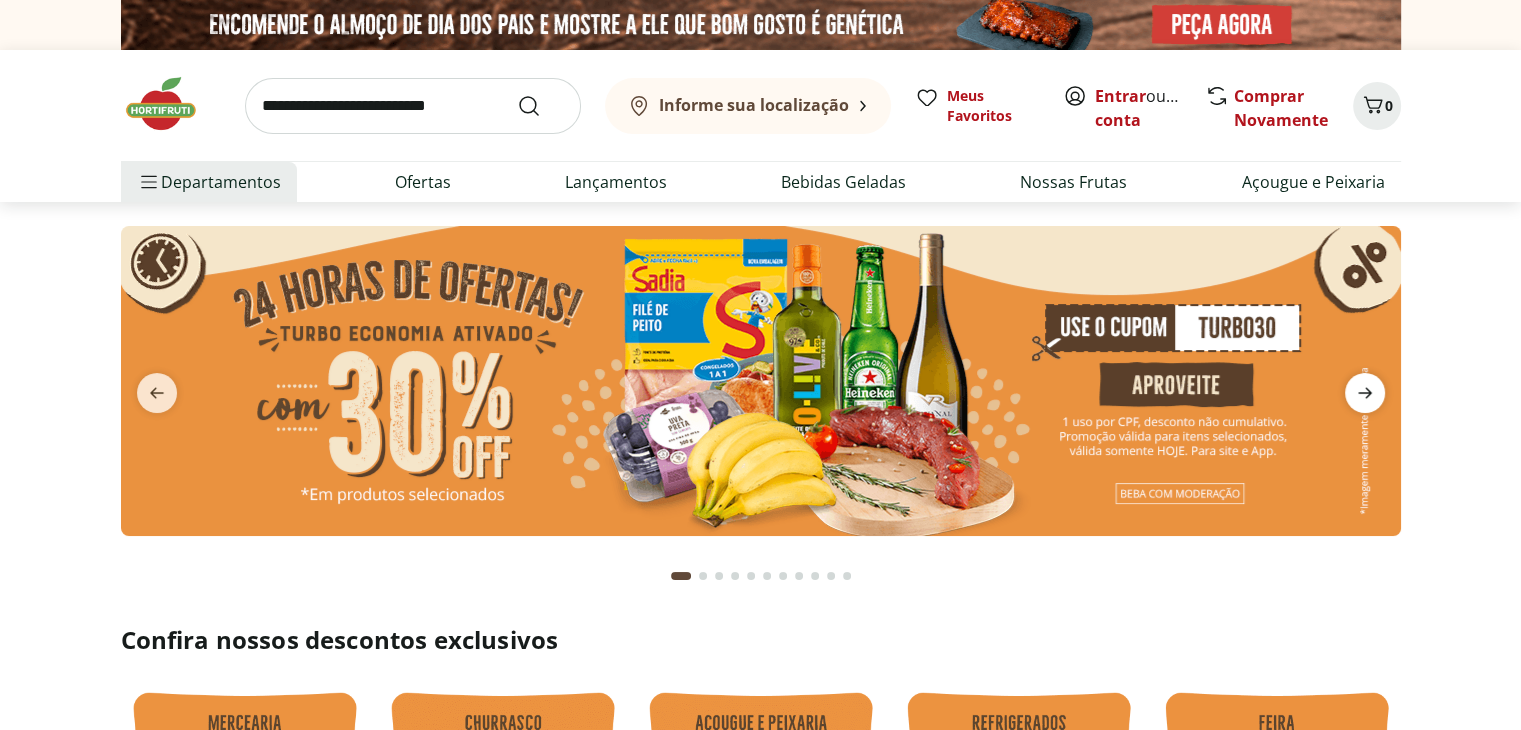 click 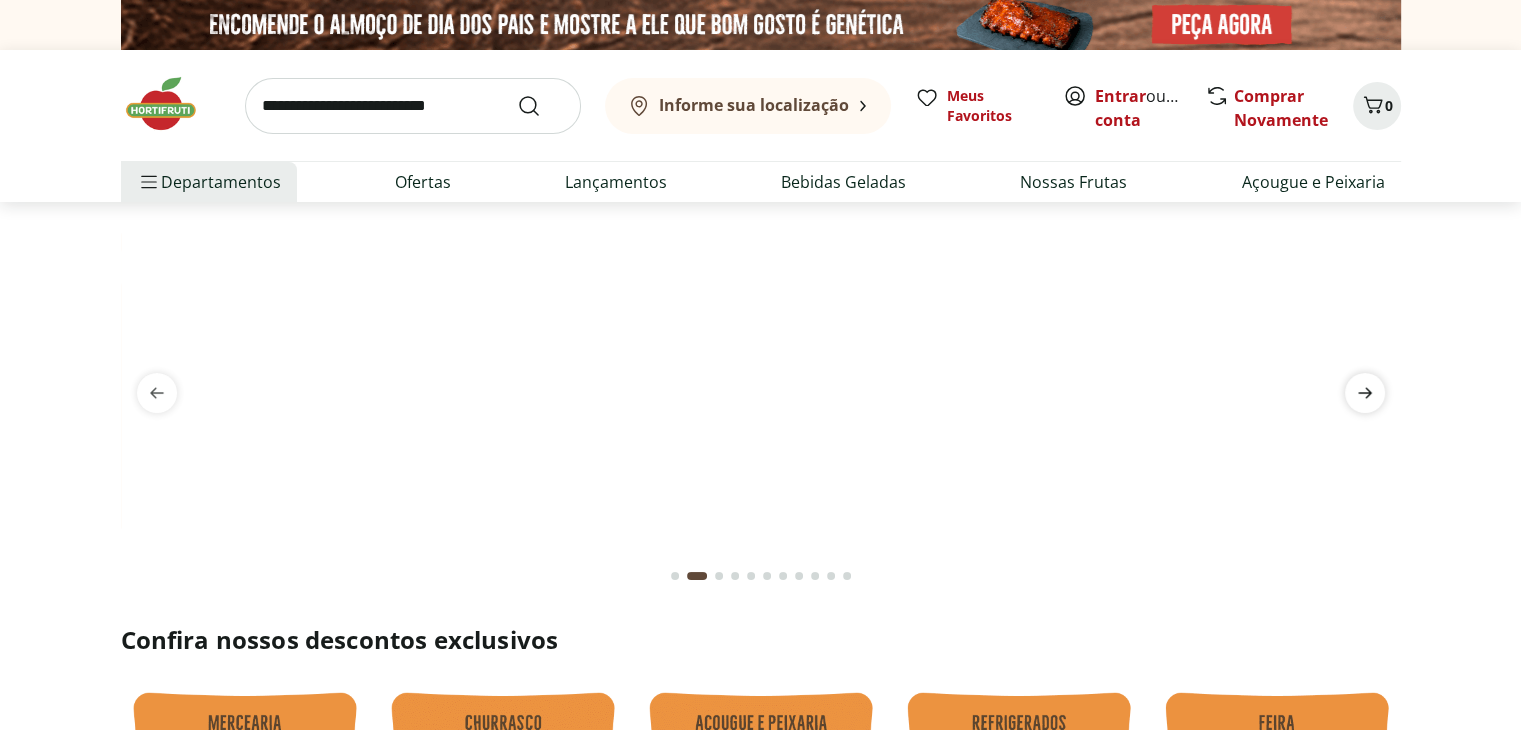 click 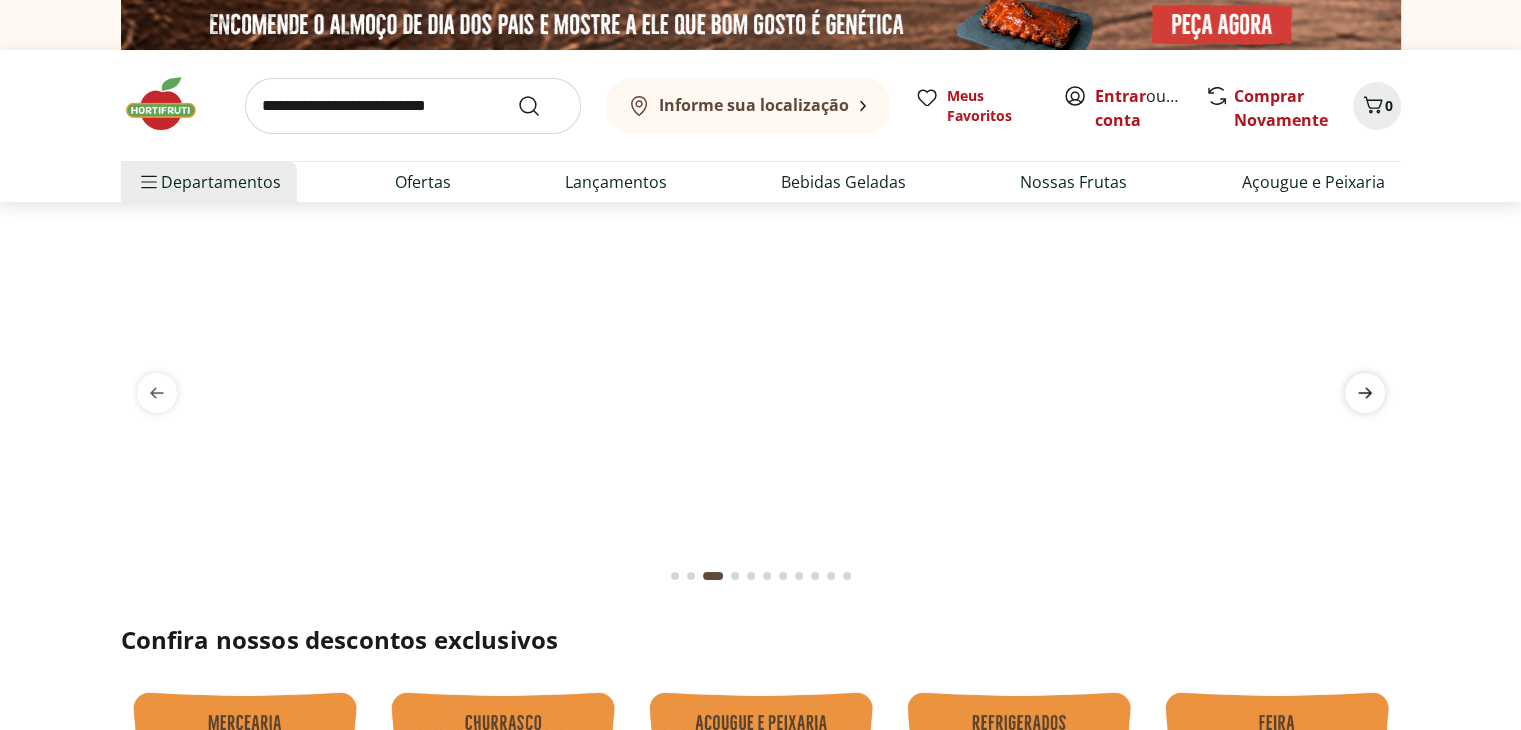click 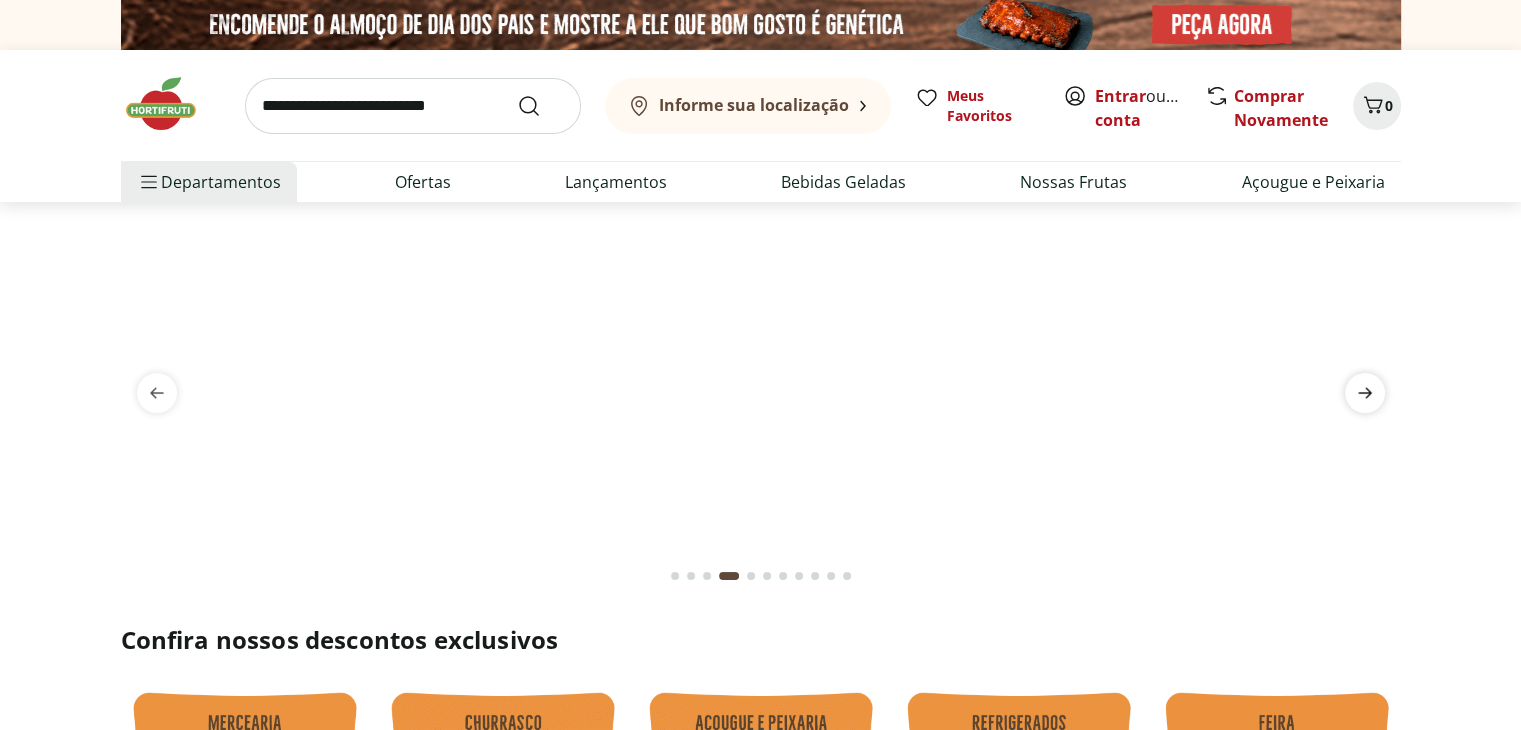 click 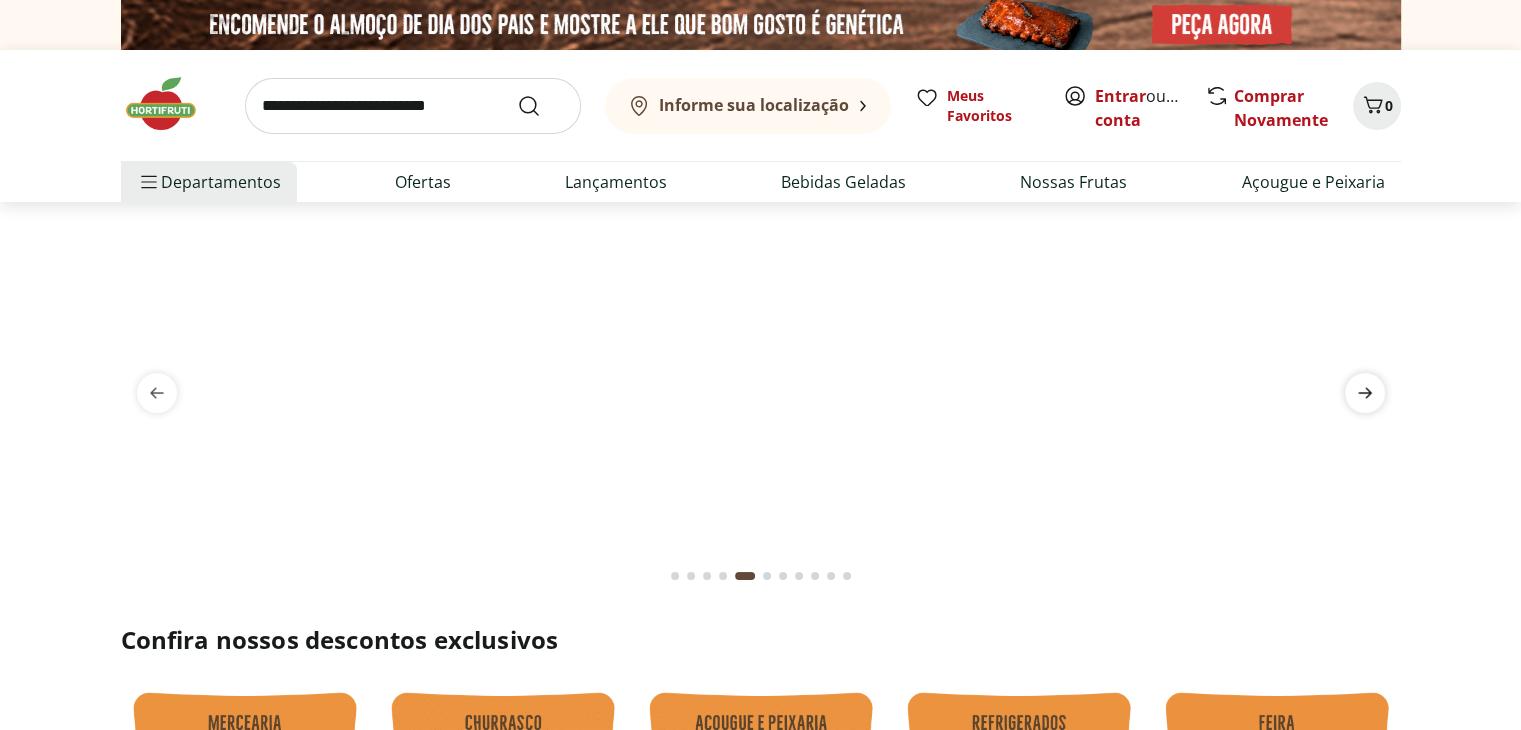 click 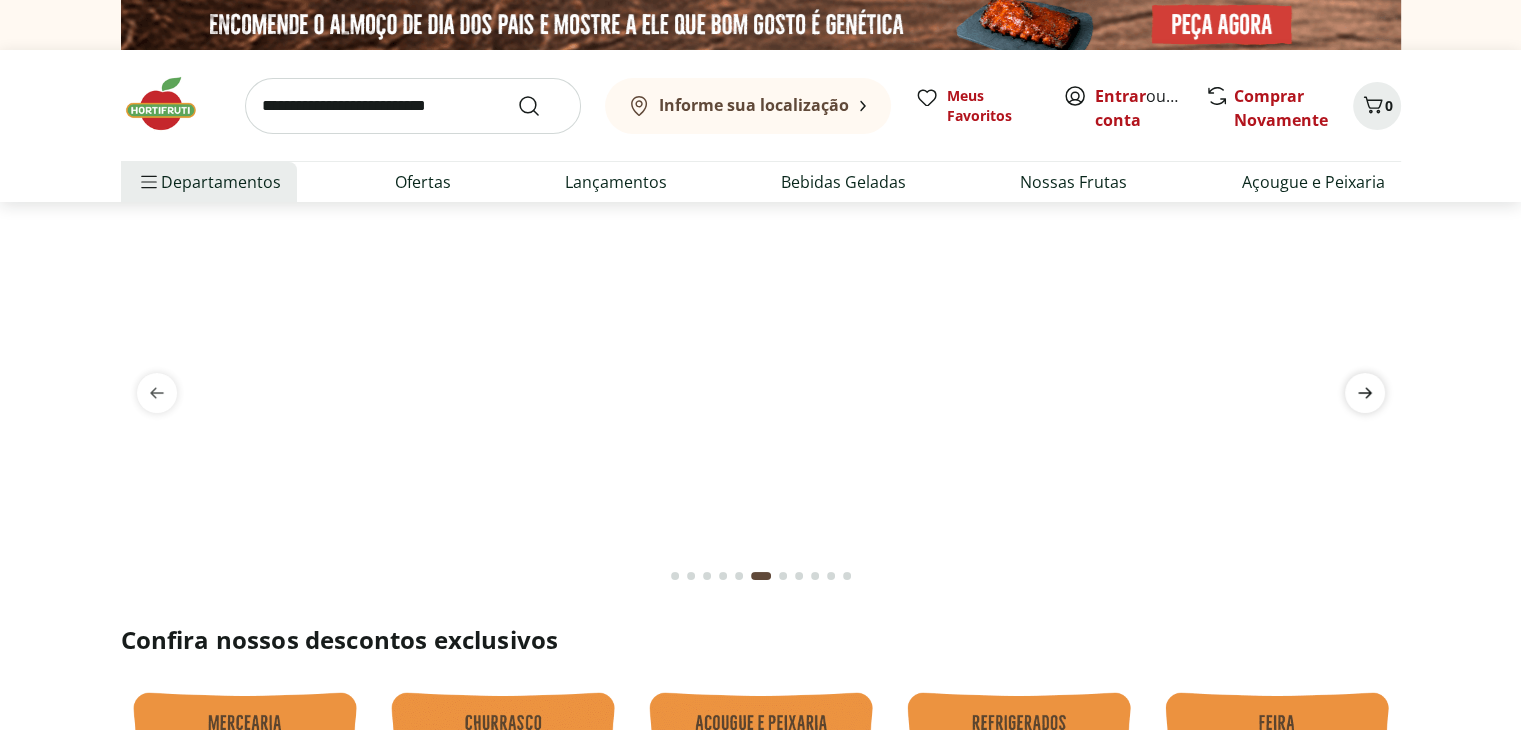 click 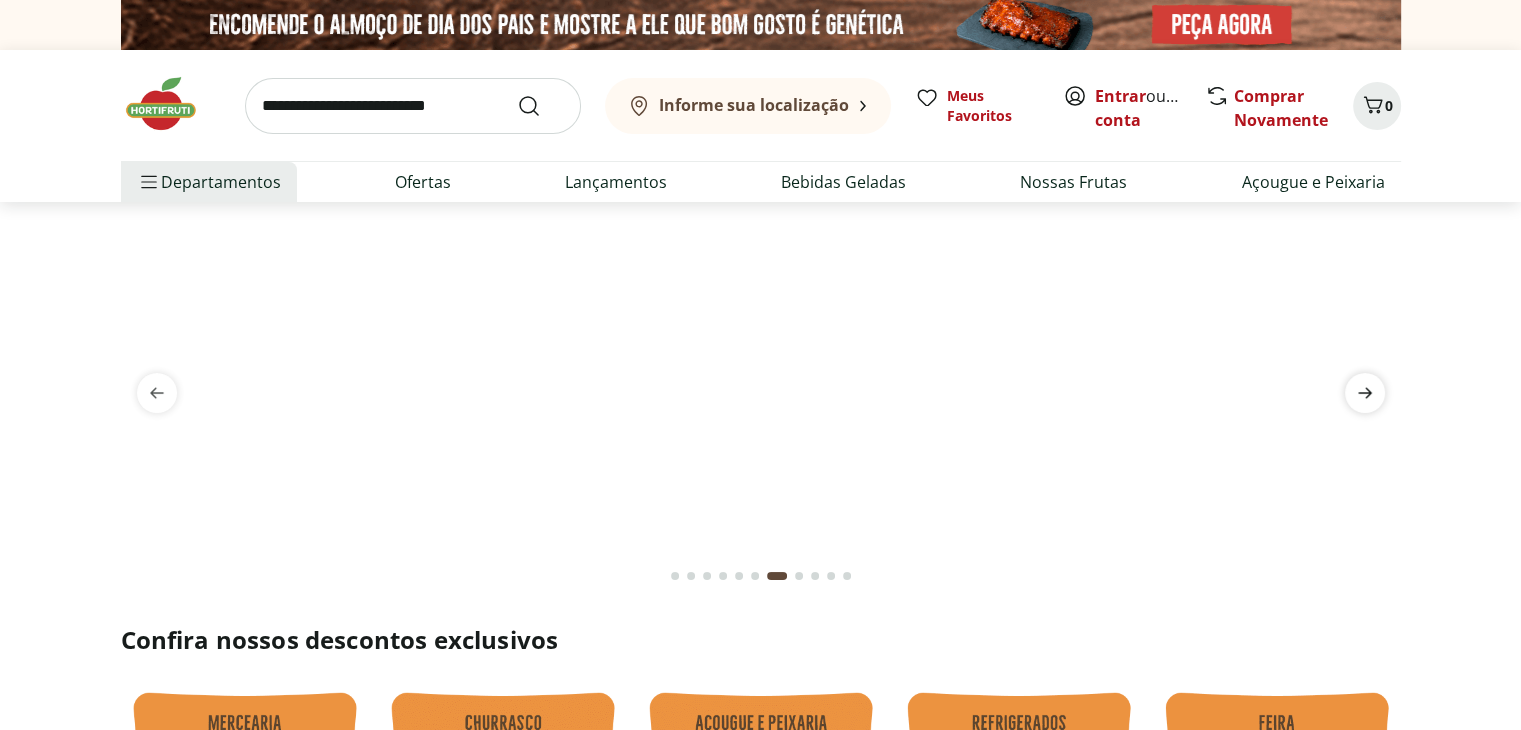 click 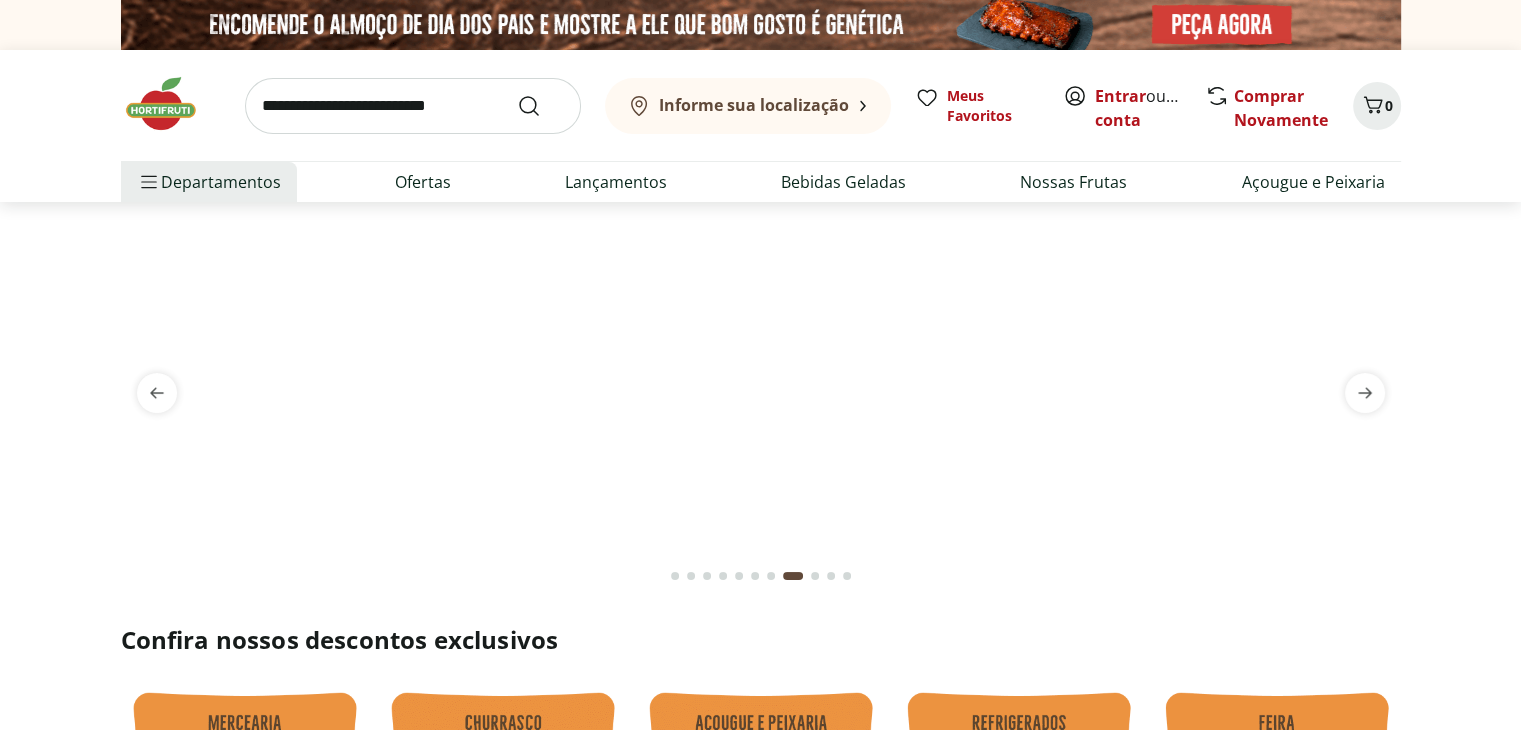 click at bounding box center (760, 226) 